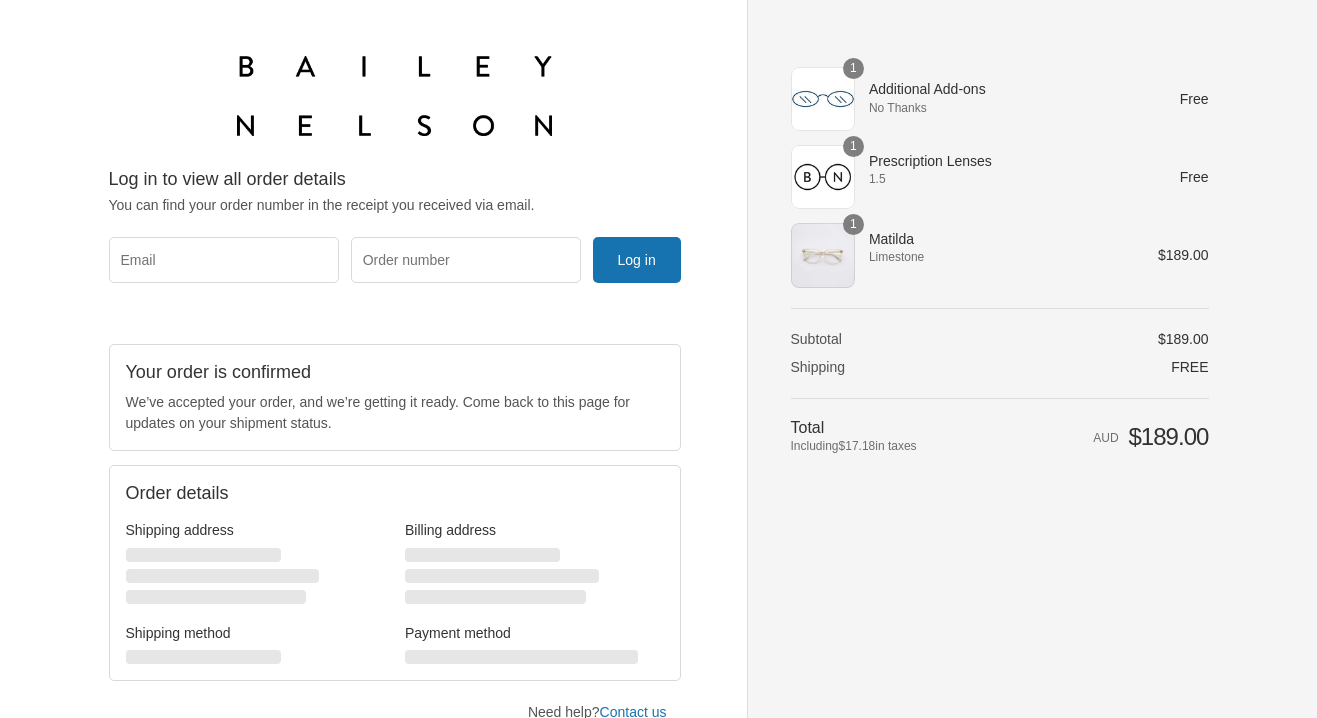 scroll, scrollTop: 31, scrollLeft: 0, axis: vertical 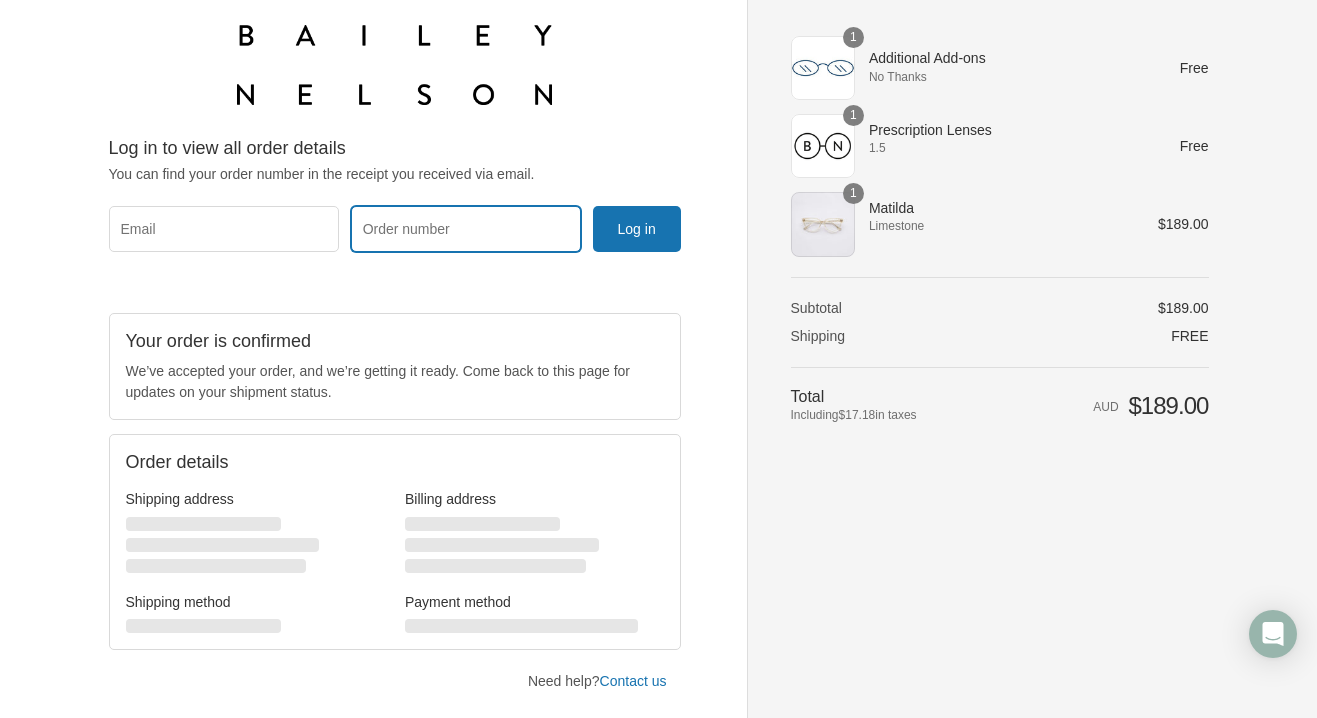click on "Order number" at bounding box center (466, 229) 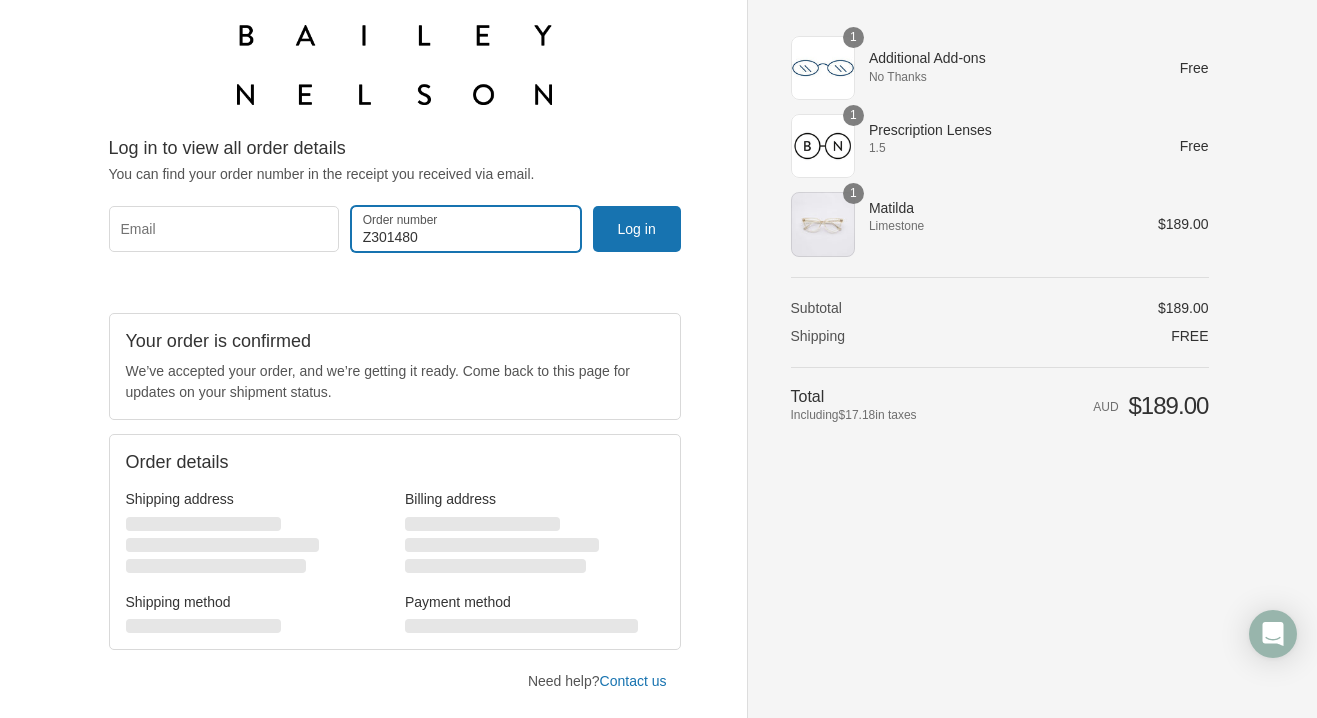 type on "Z301480" 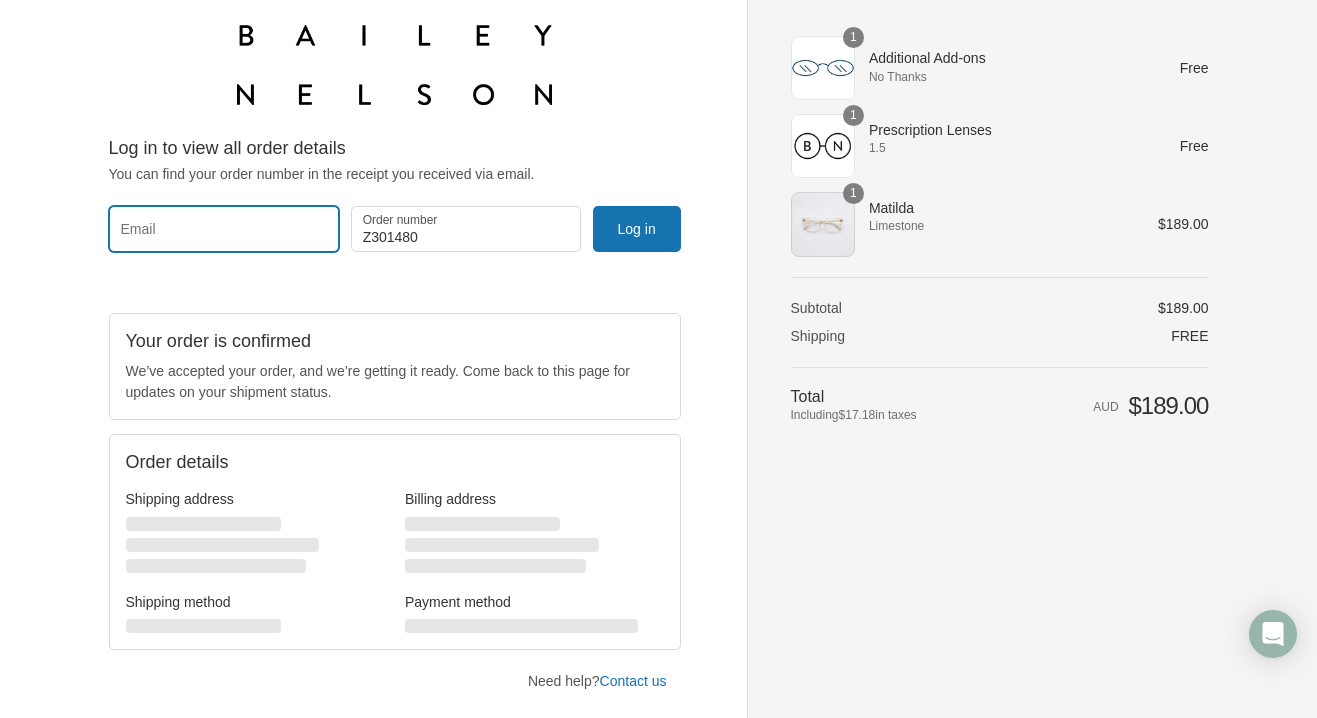 click on "Email" at bounding box center (224, 229) 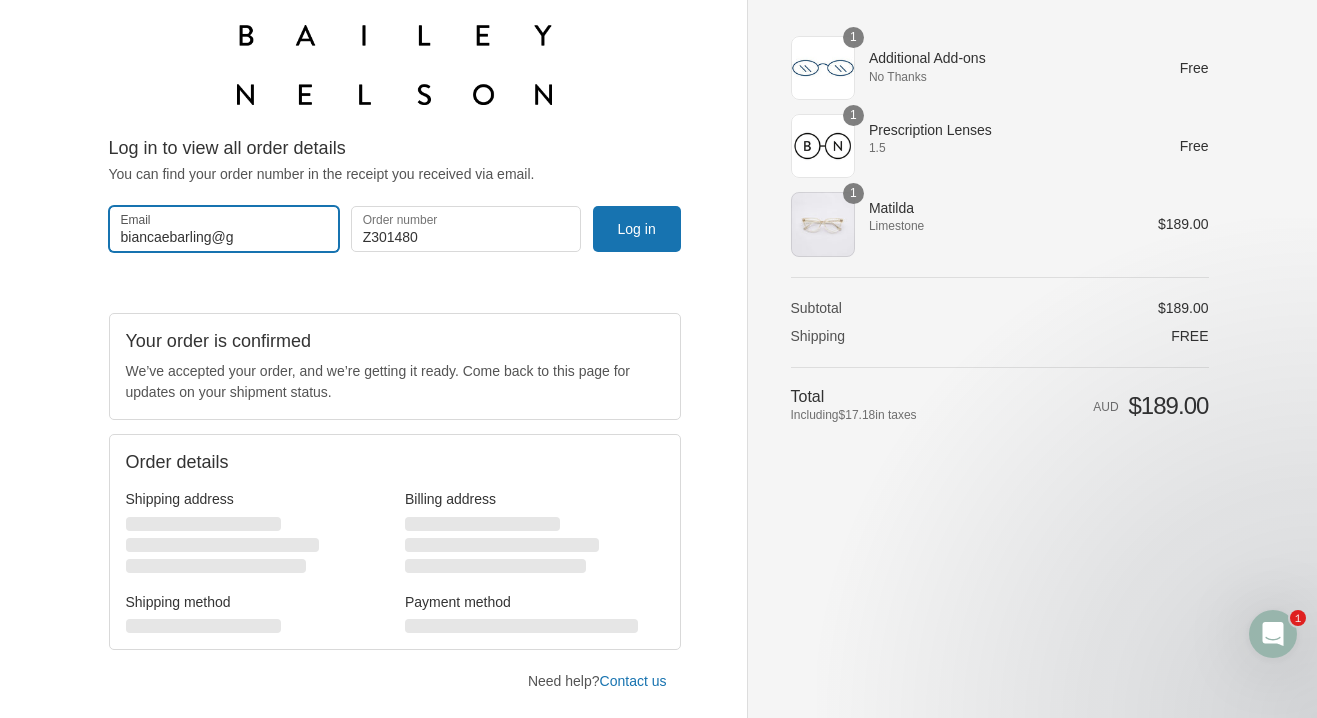 click on "biancaebarling@g" at bounding box center [224, 229] 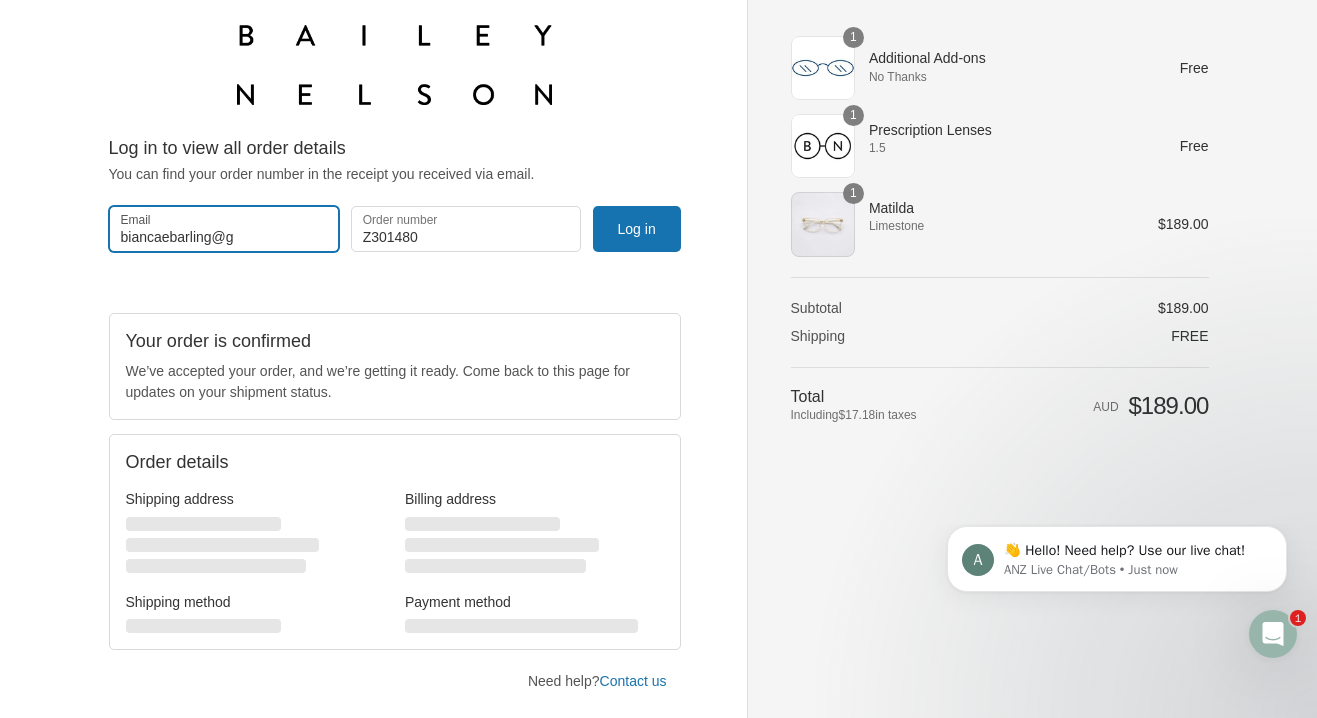 scroll, scrollTop: 0, scrollLeft: 0, axis: both 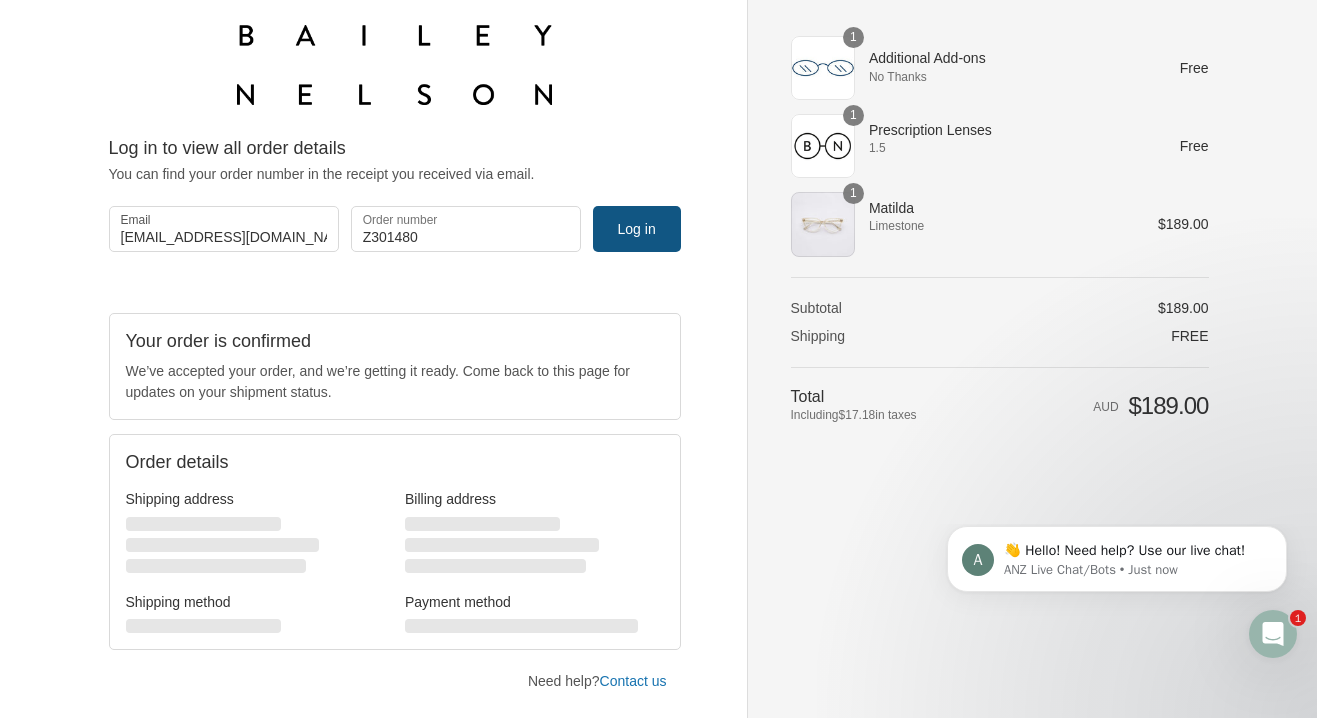 click on "Log in" at bounding box center (637, 229) 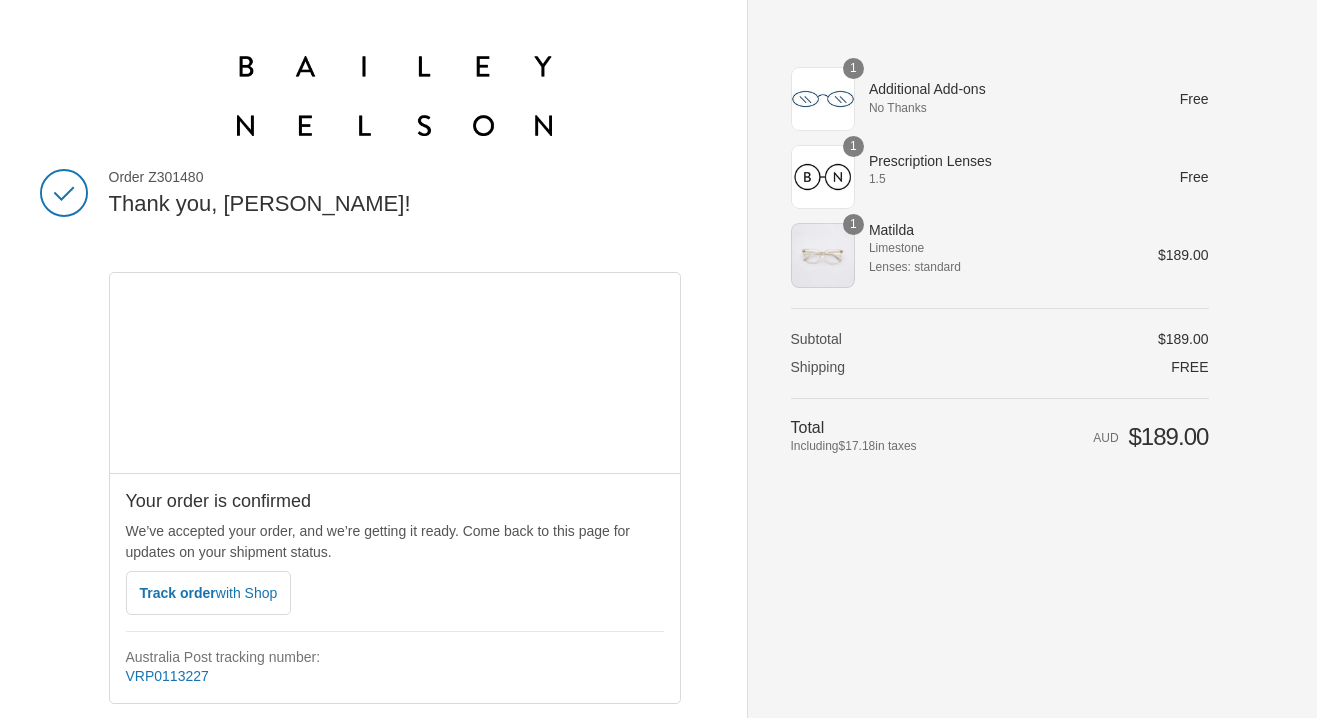 scroll, scrollTop: 0, scrollLeft: 0, axis: both 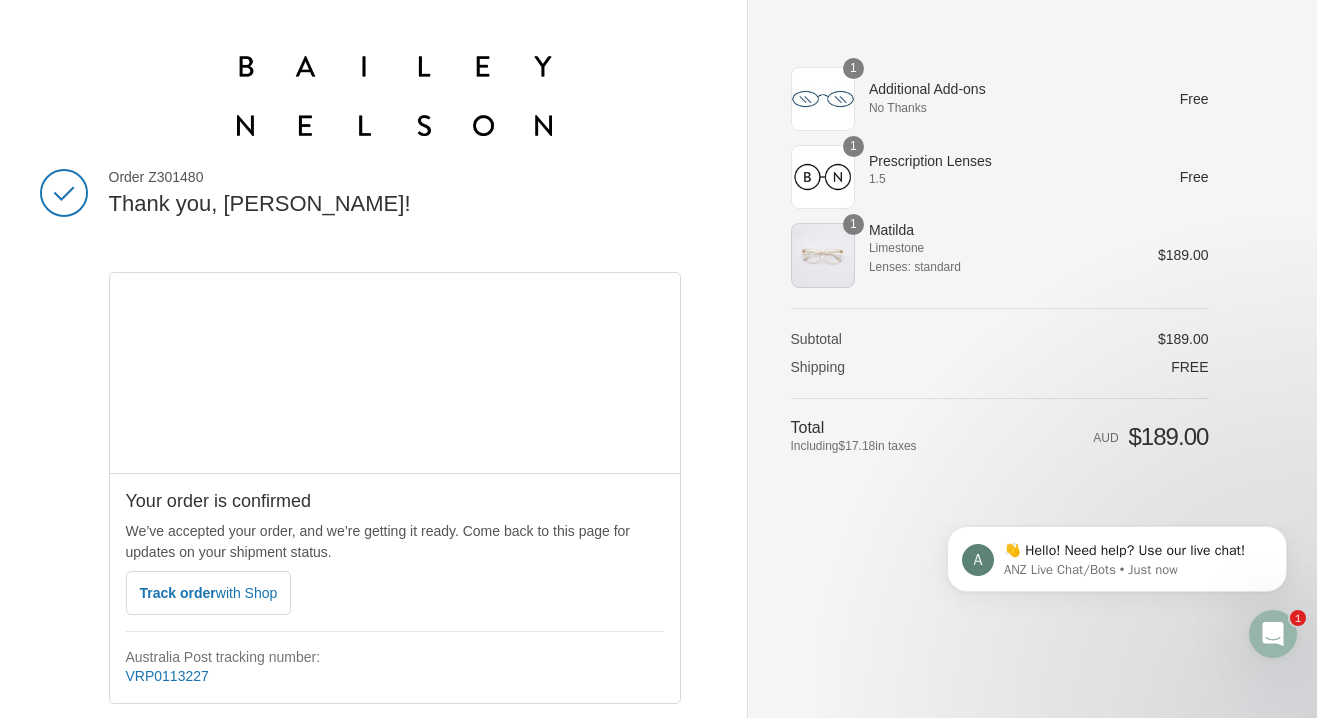 click on "1.5" at bounding box center (999, 179) 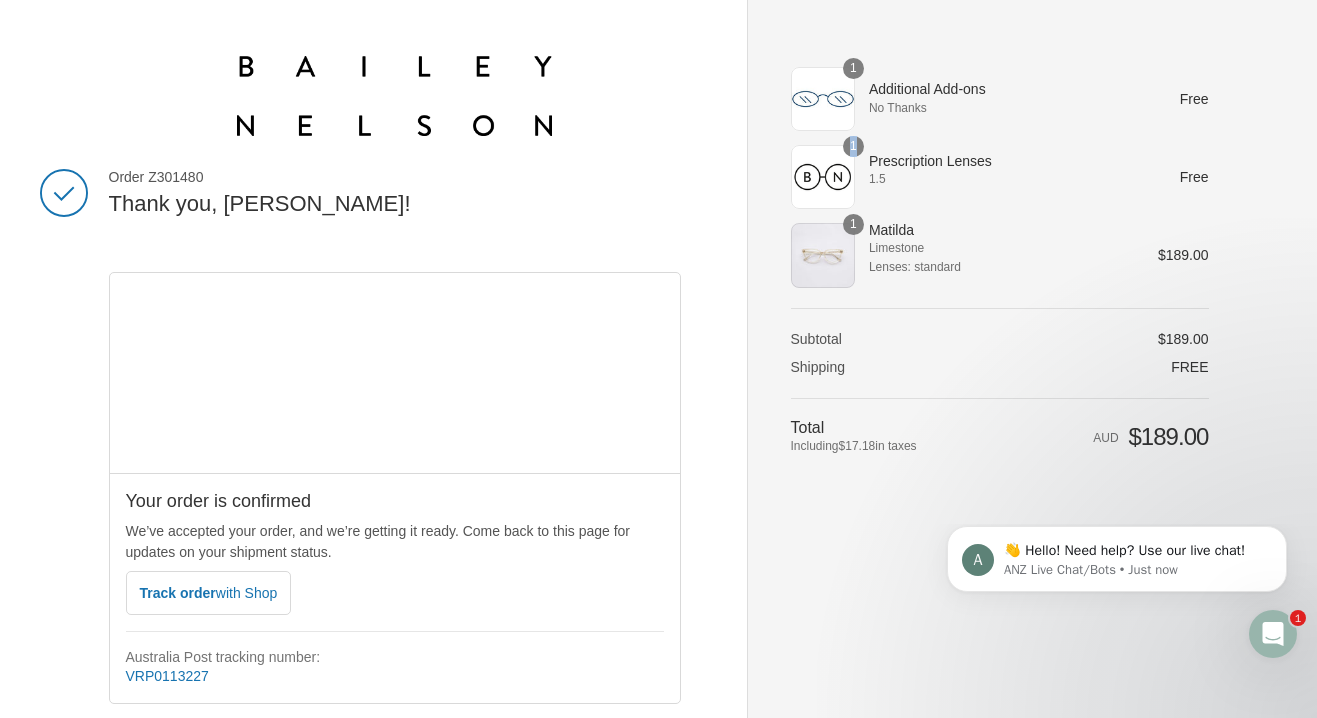 click on "1" at bounding box center (853, 146) 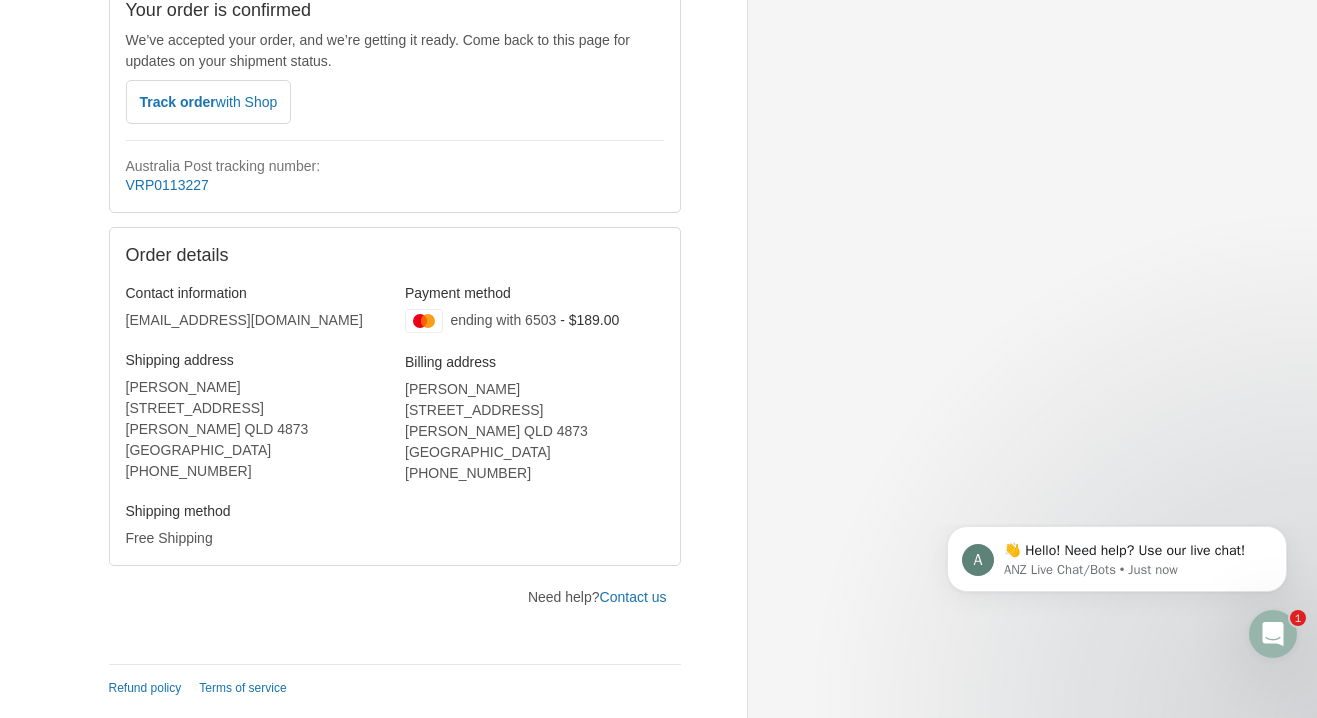 scroll, scrollTop: 468, scrollLeft: 0, axis: vertical 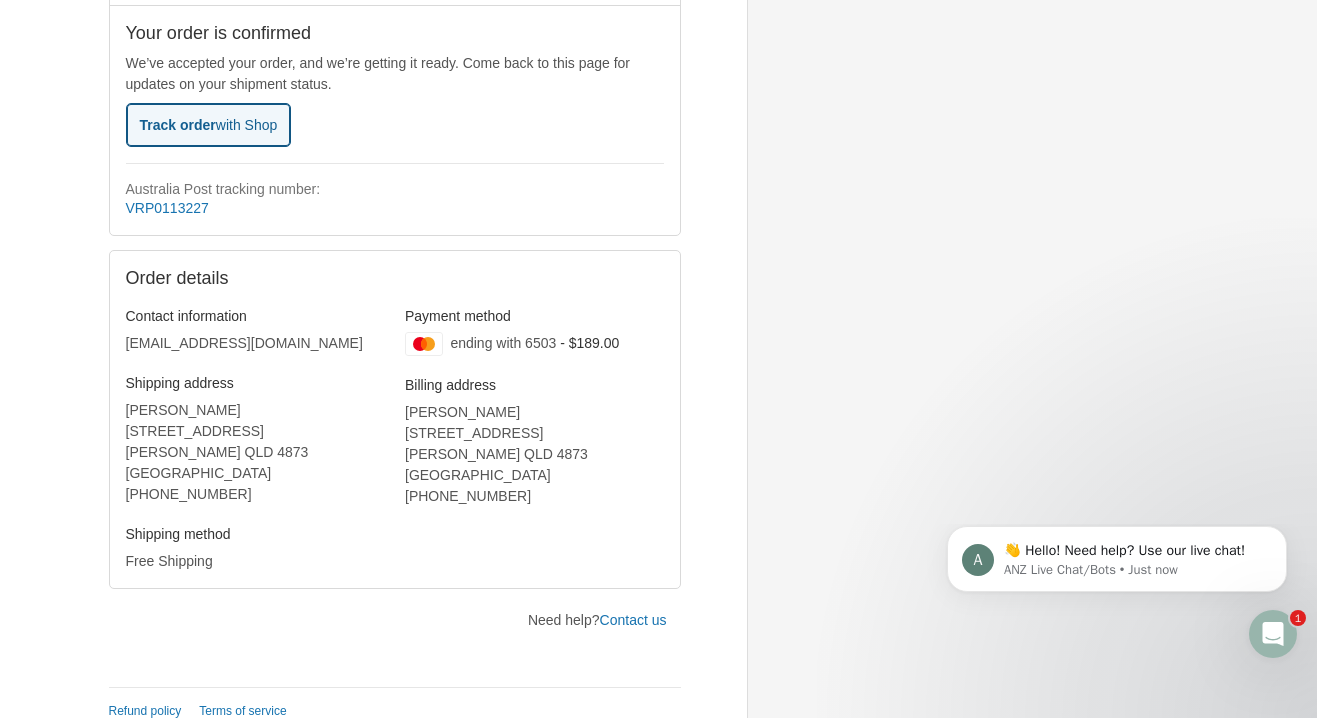 click on "Track order  with Shop" at bounding box center (209, 125) 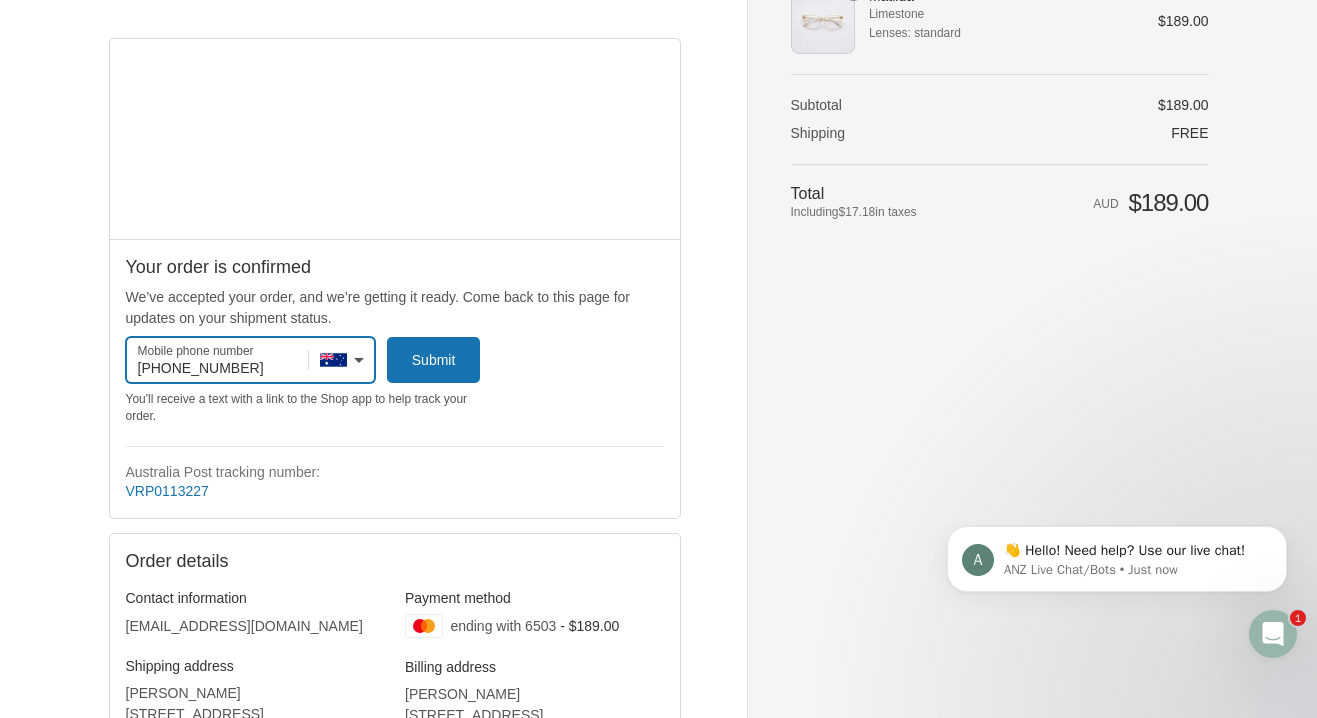 scroll, scrollTop: 0, scrollLeft: 0, axis: both 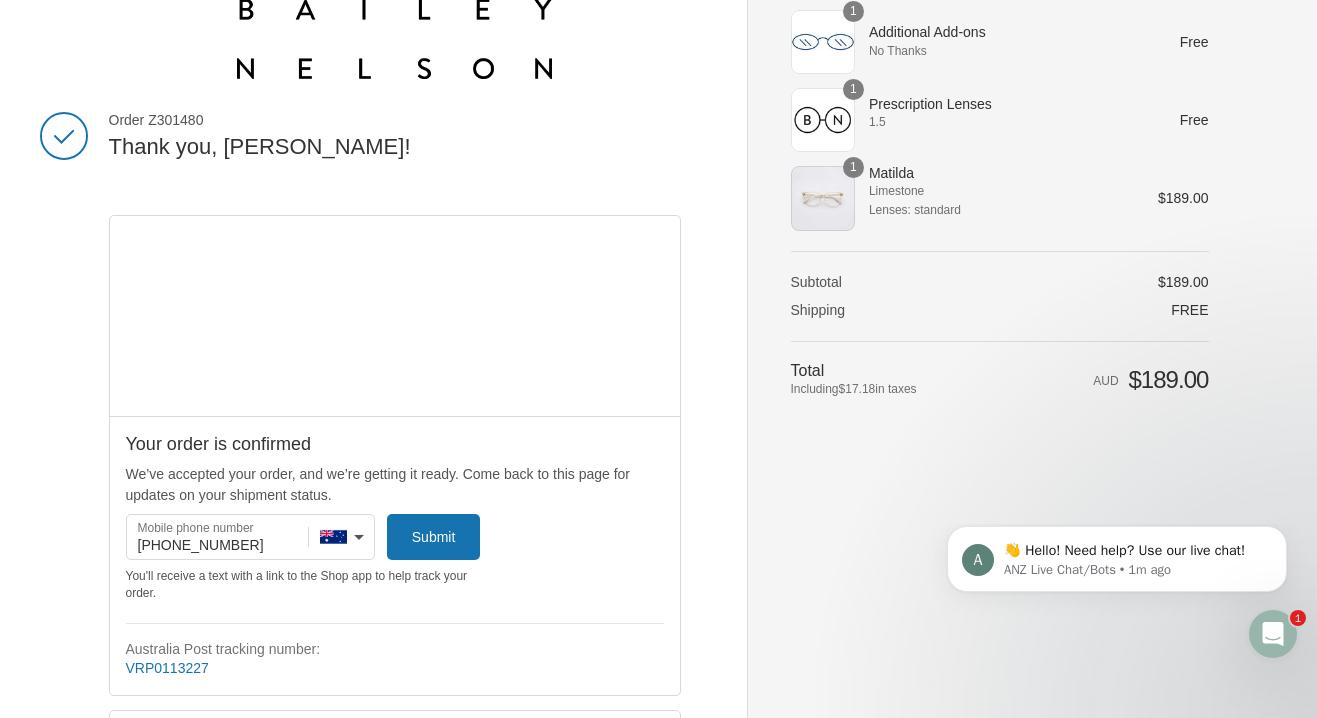 click 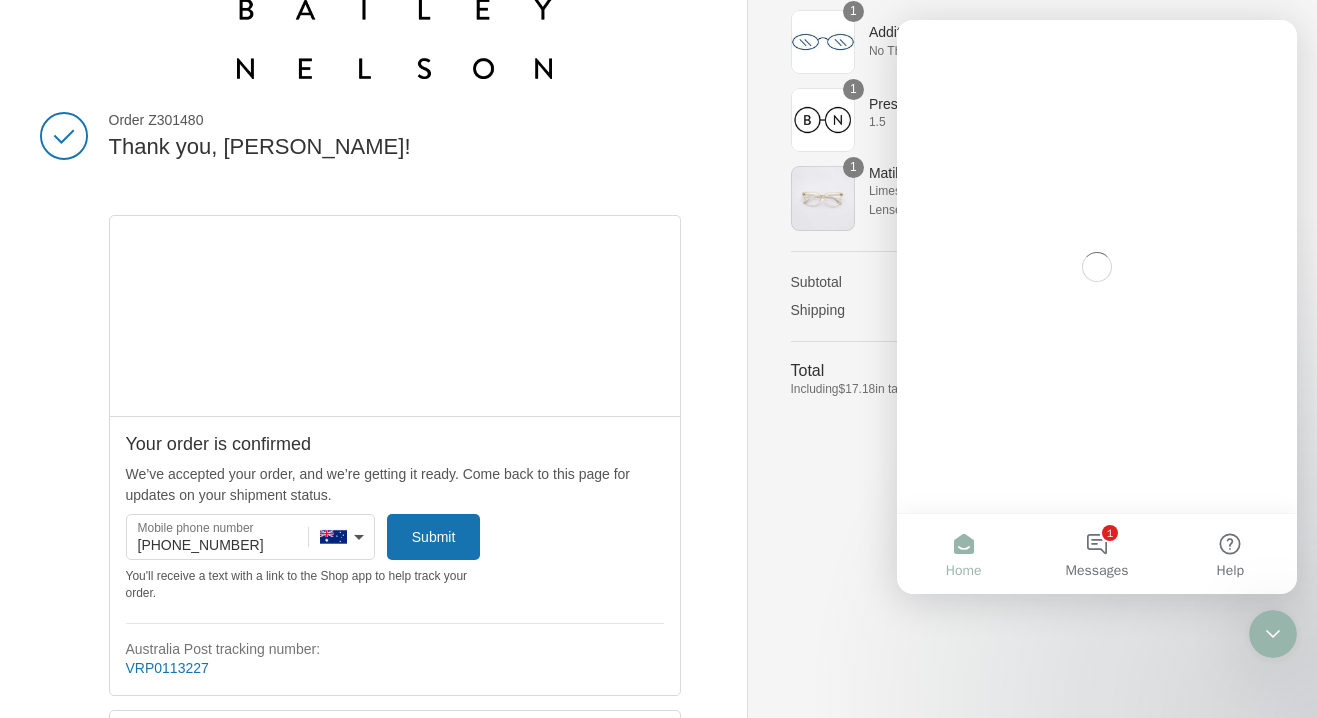 scroll, scrollTop: 0, scrollLeft: 0, axis: both 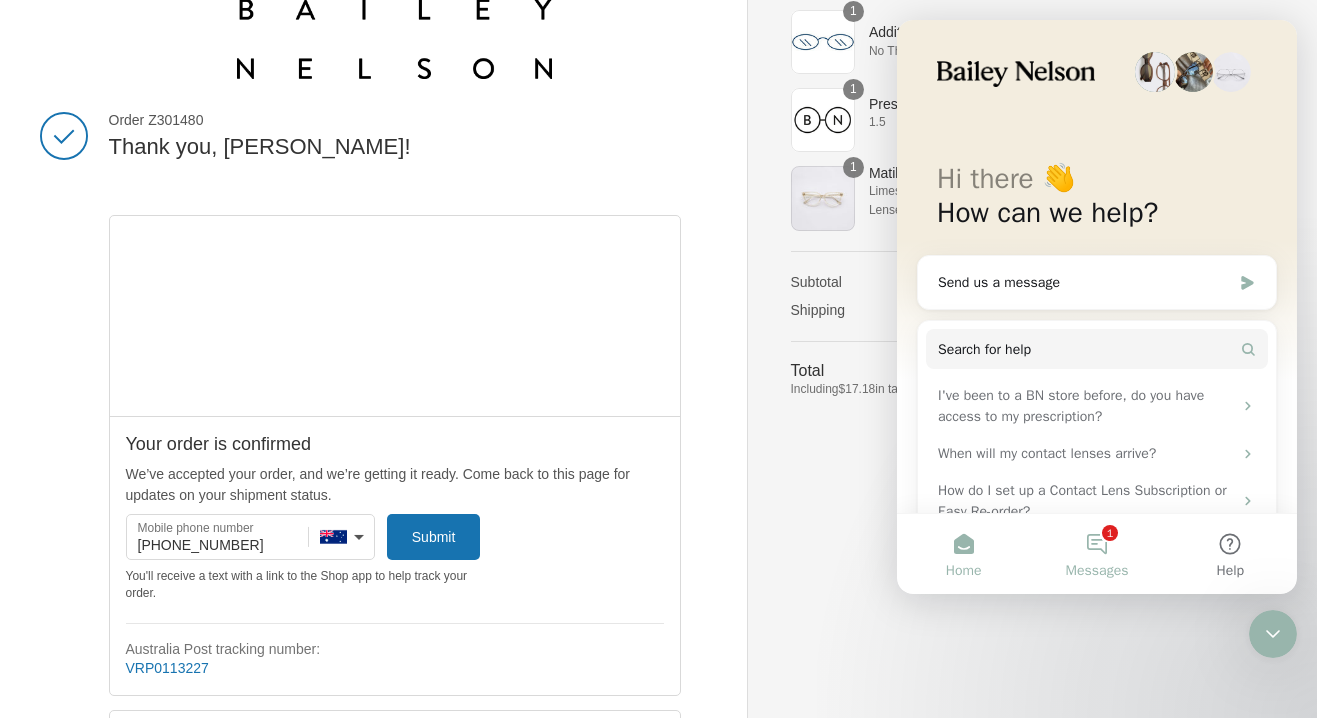 click on "1 Messages" at bounding box center [1096, 554] 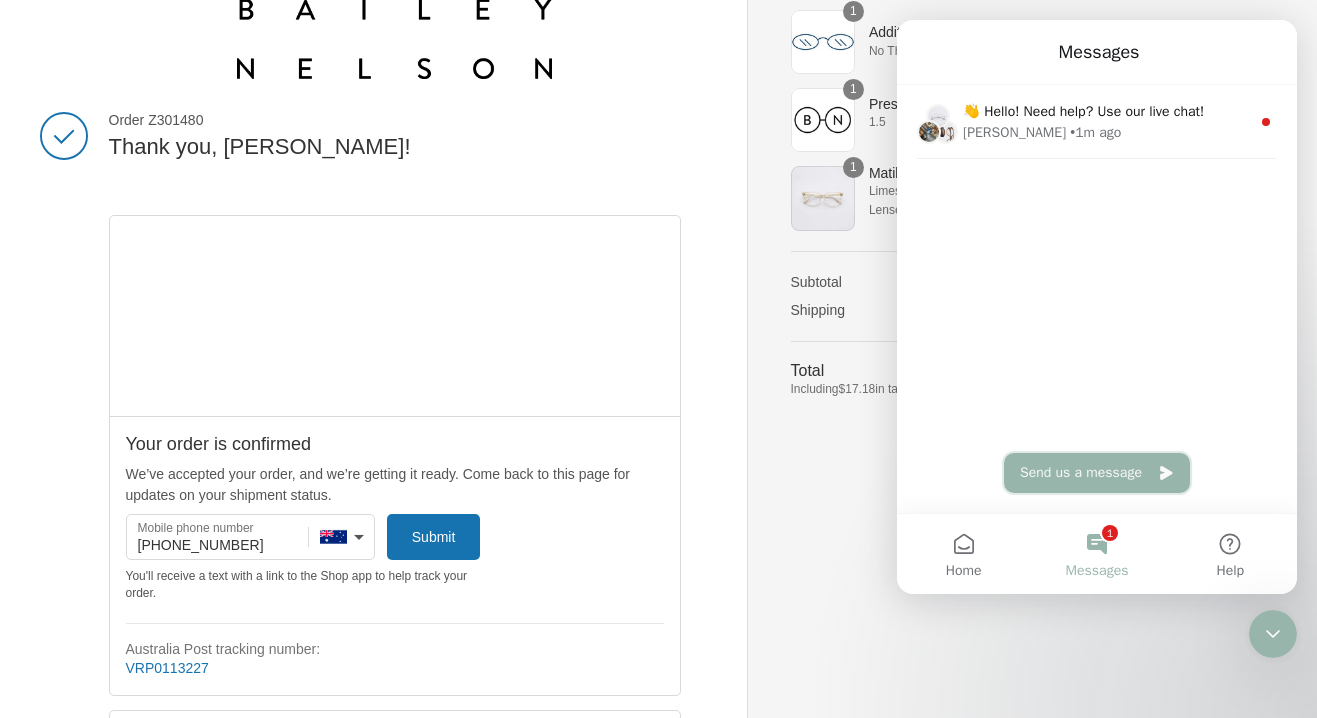 click on "Send us a message" at bounding box center (1097, 473) 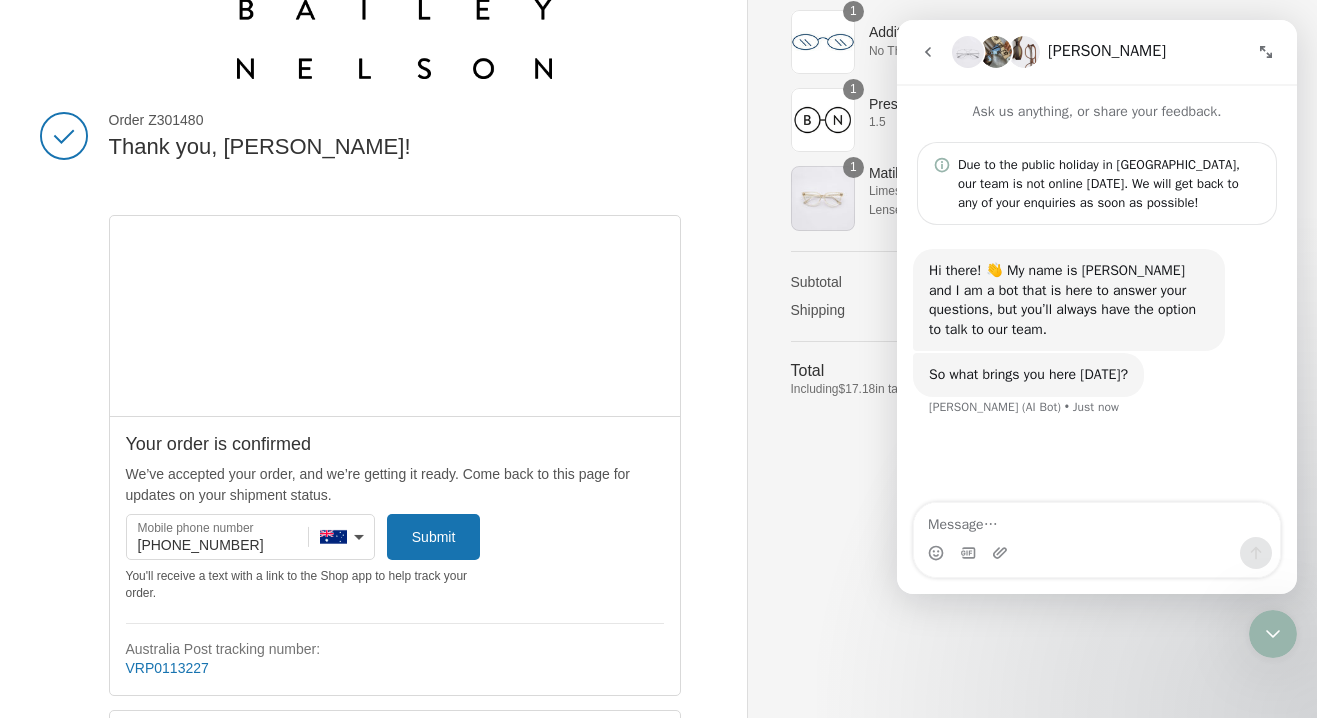 click at bounding box center [1097, 520] 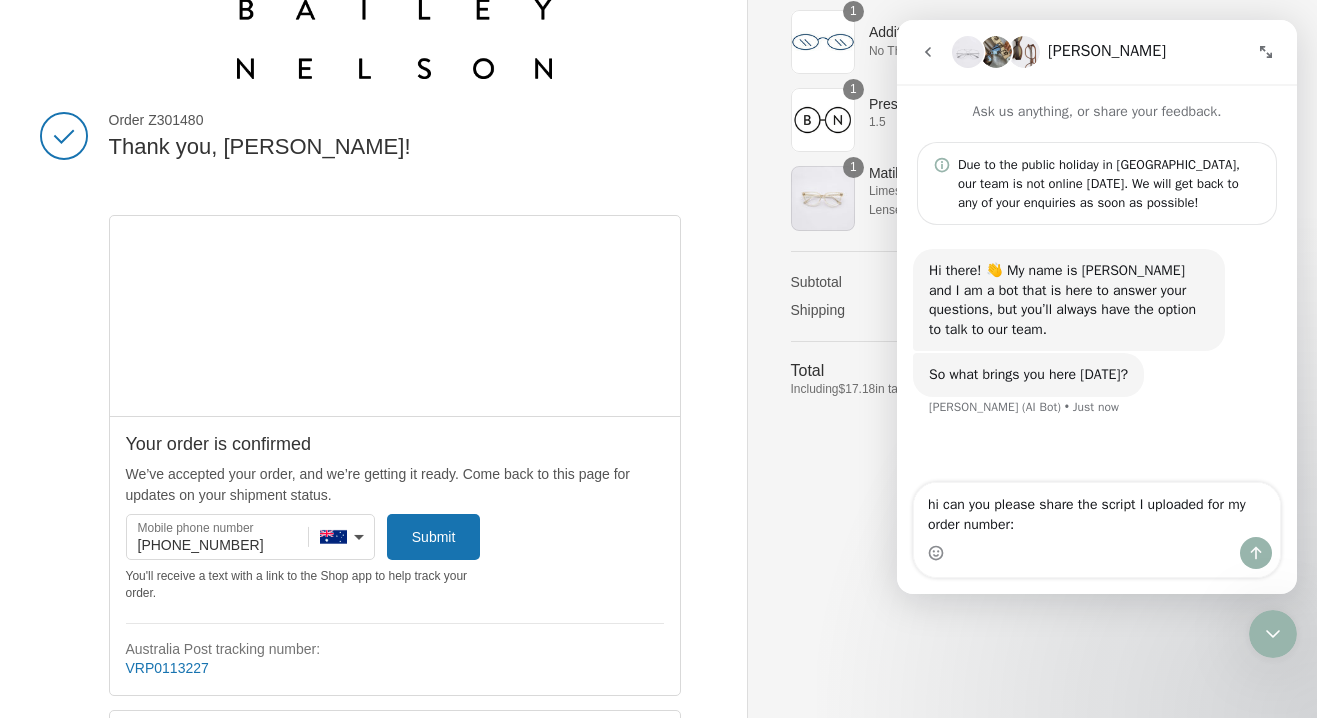 type on "hi can you please share the script I uploaded for my order number: Z301480" 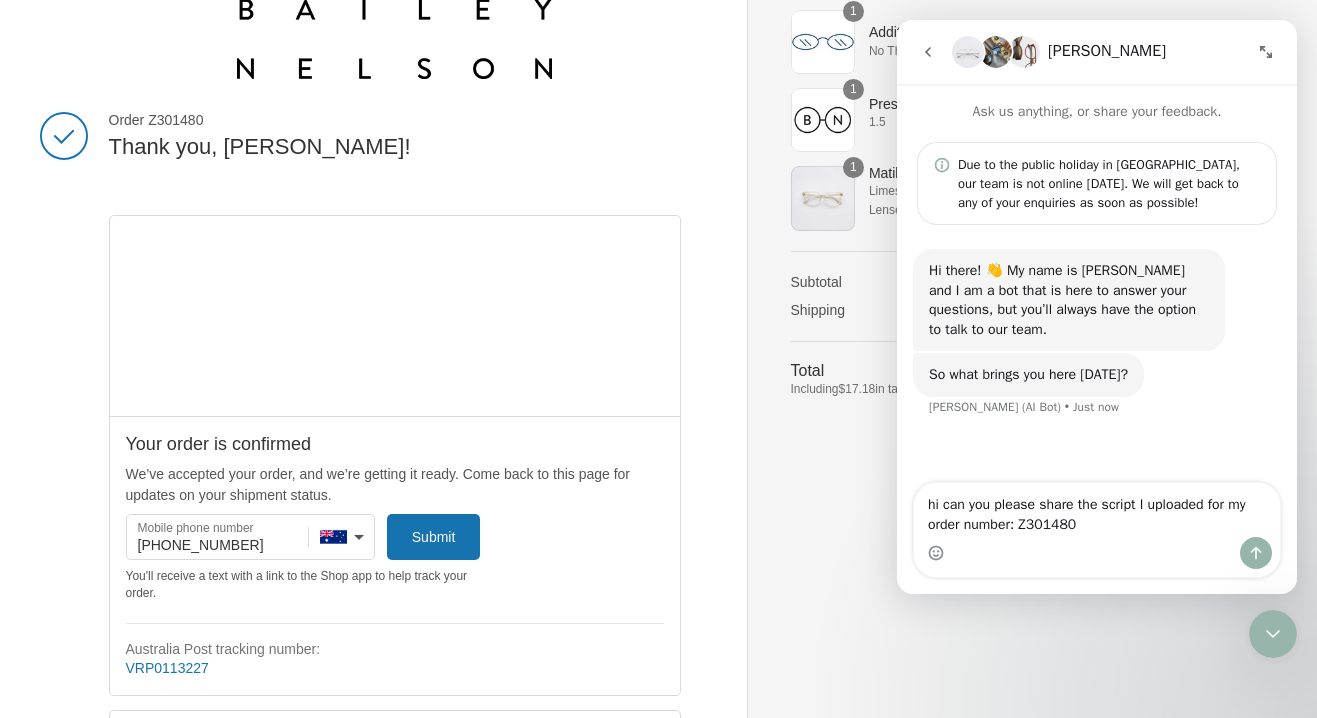 type 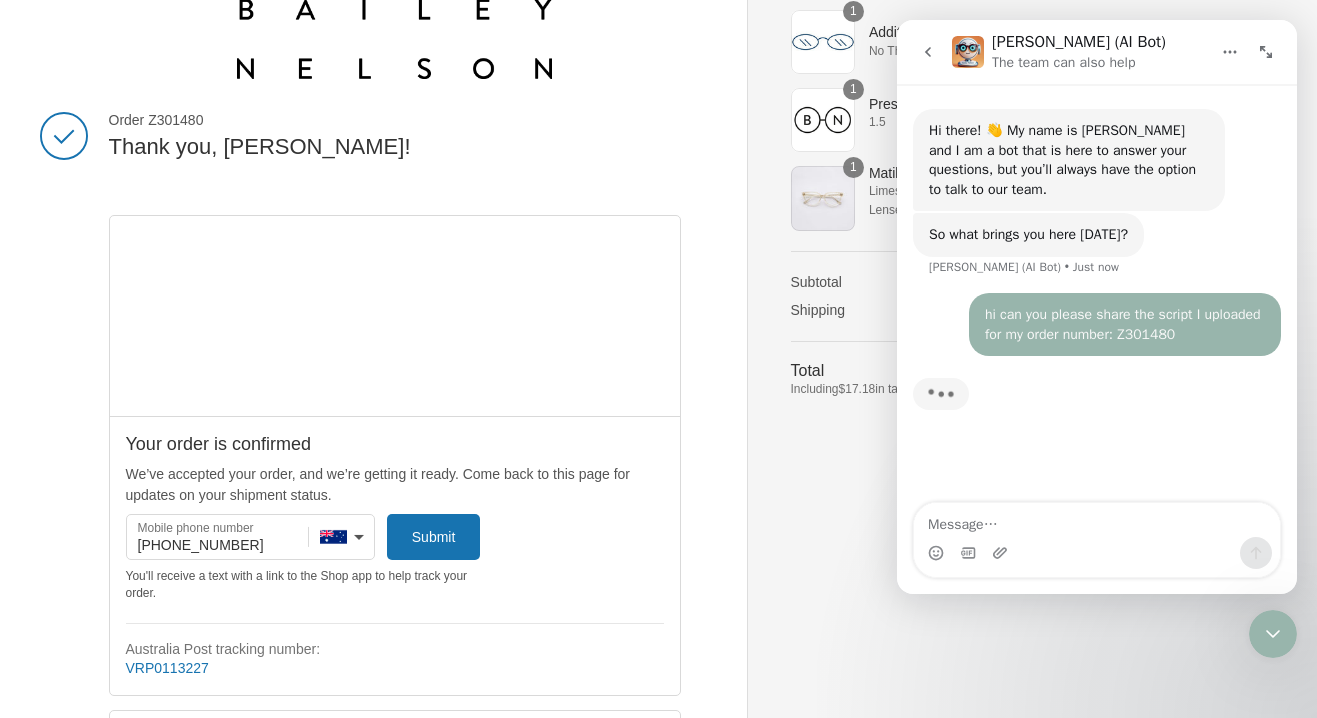 scroll, scrollTop: 3, scrollLeft: 0, axis: vertical 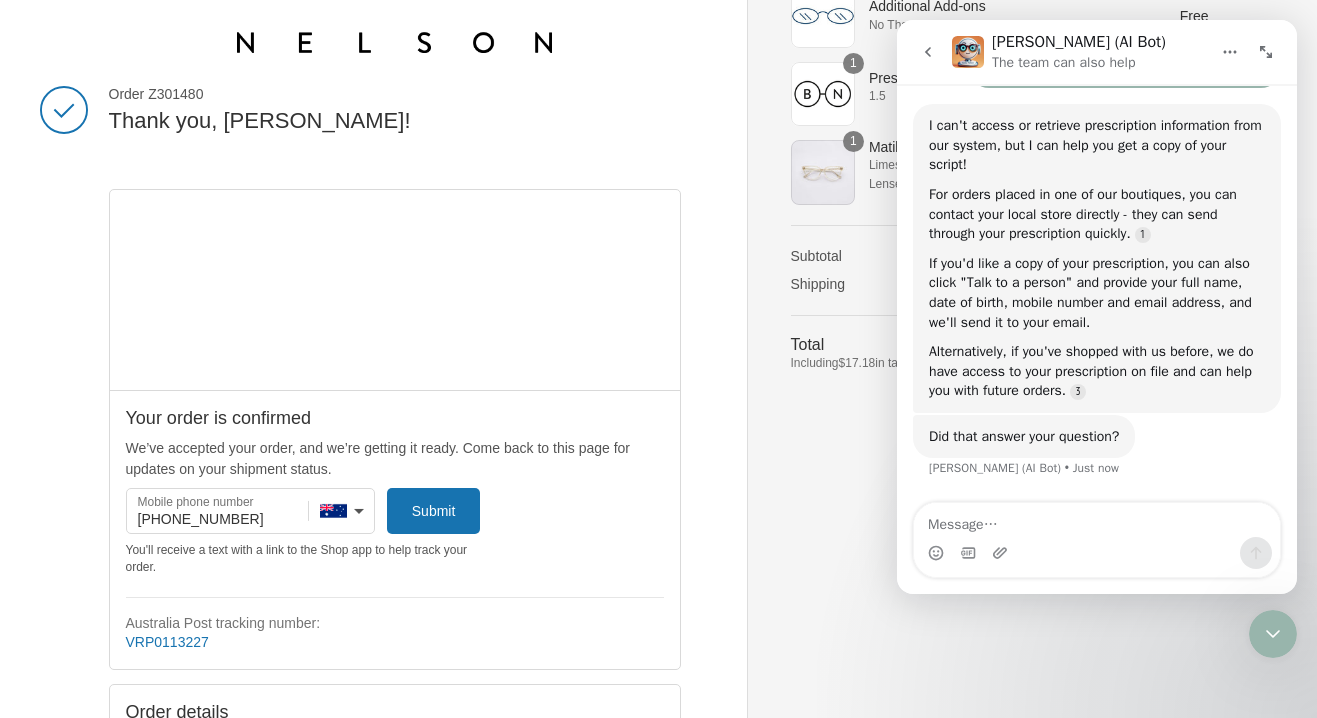 click 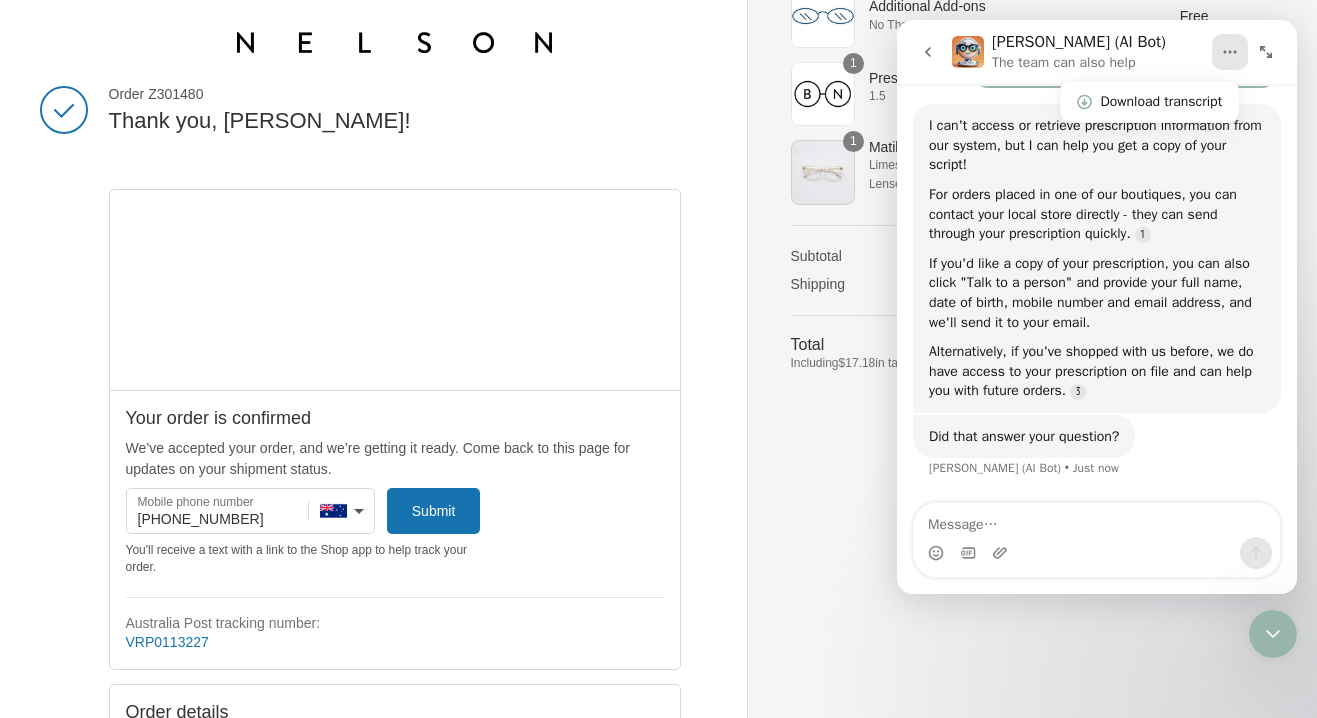 click 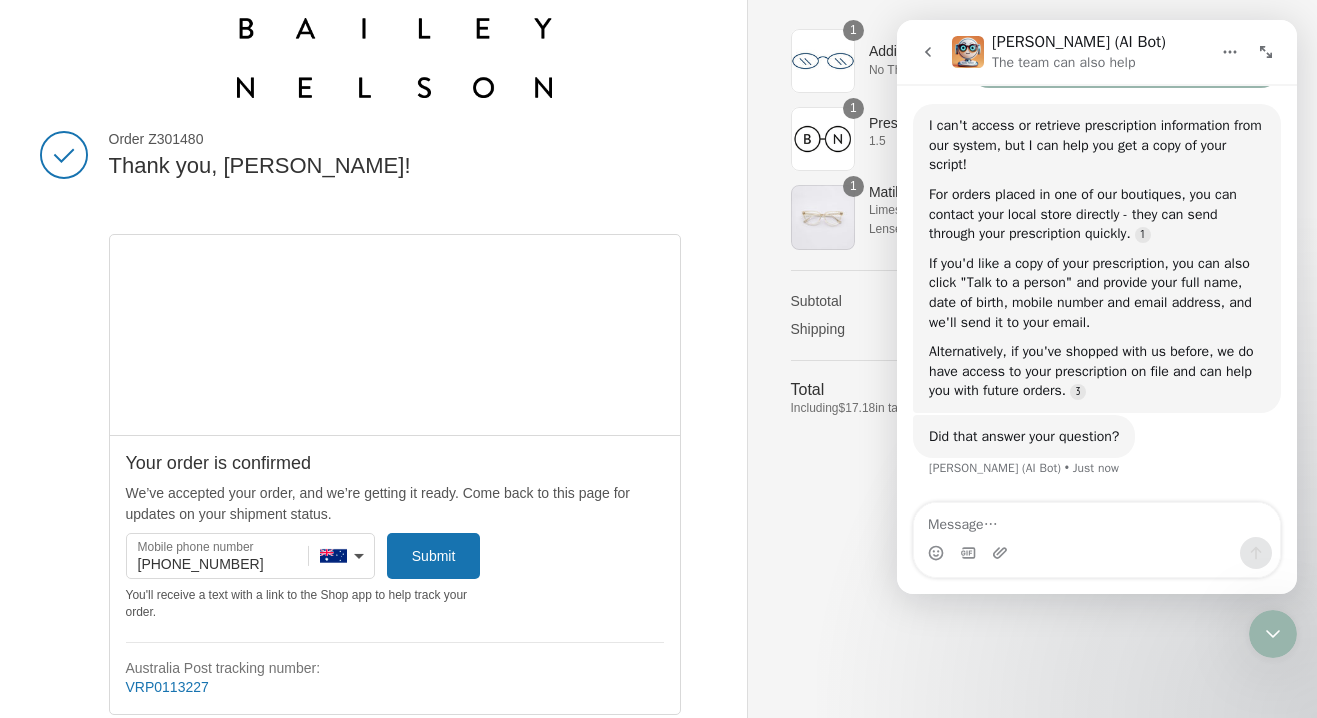 scroll, scrollTop: 33, scrollLeft: 0, axis: vertical 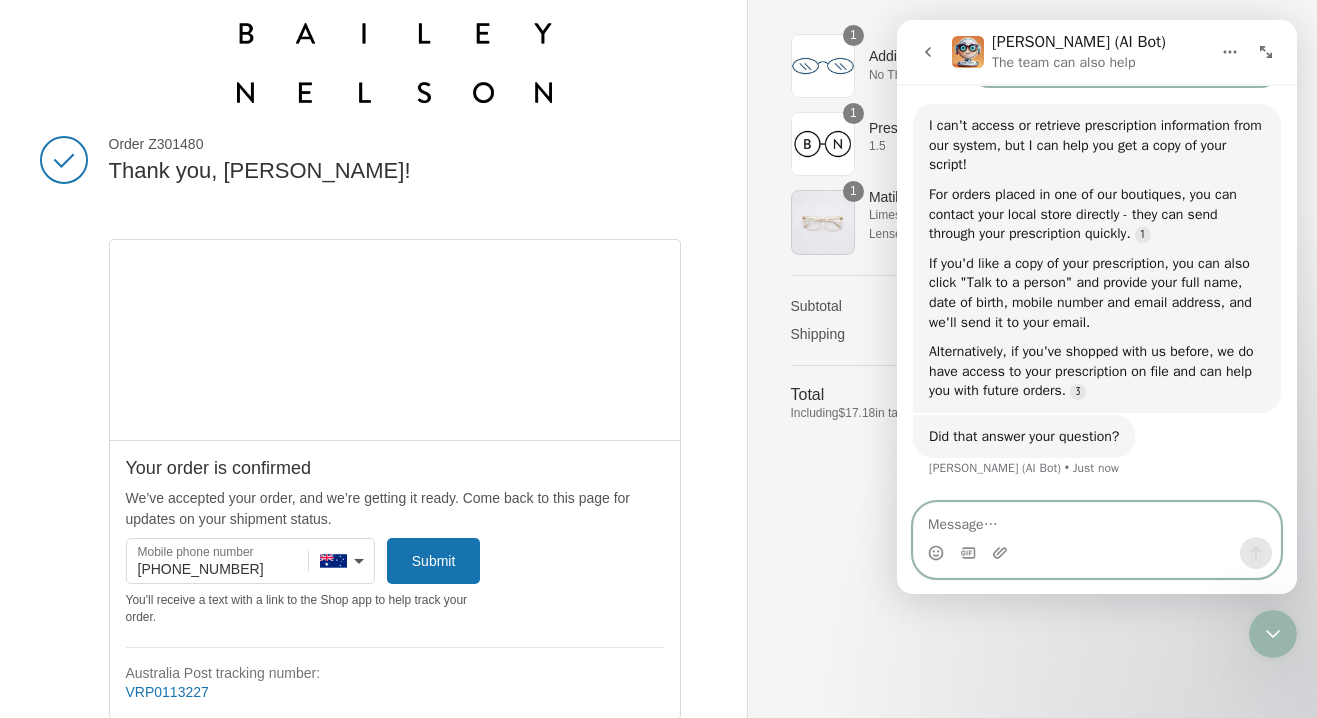 click at bounding box center [1097, 520] 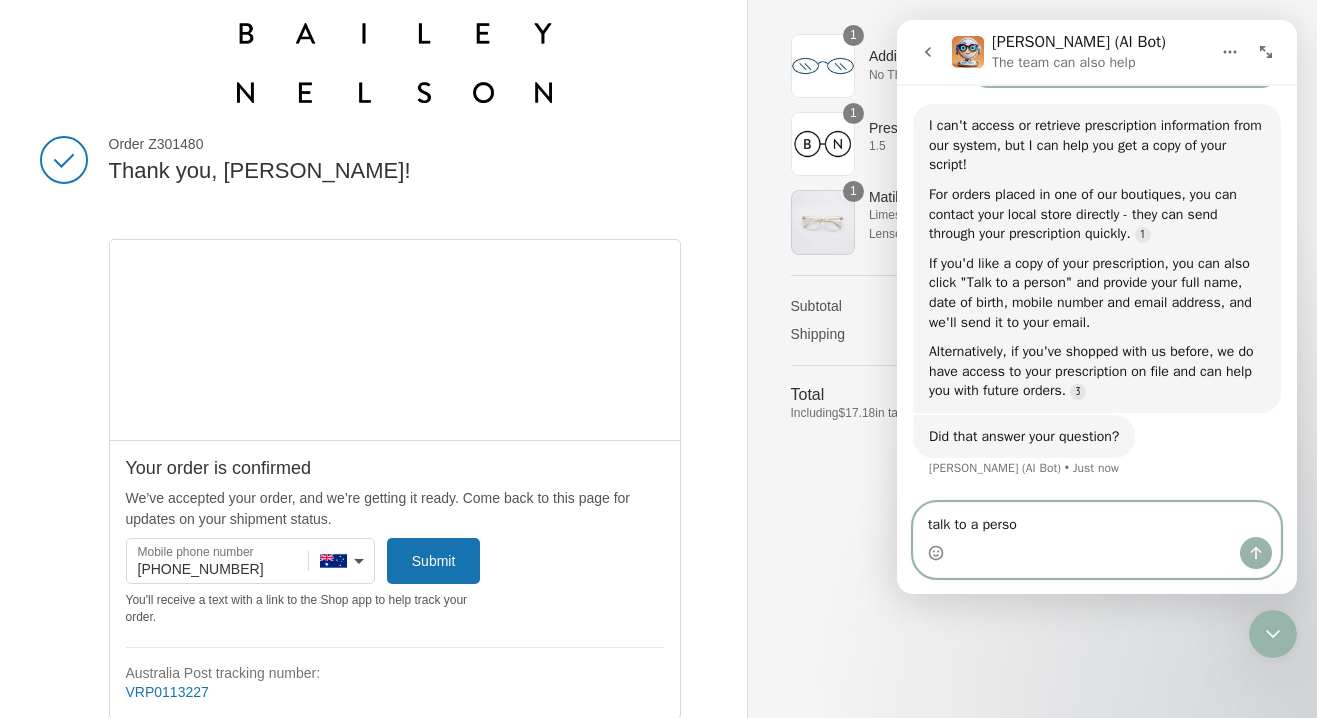 type on "talk to a person" 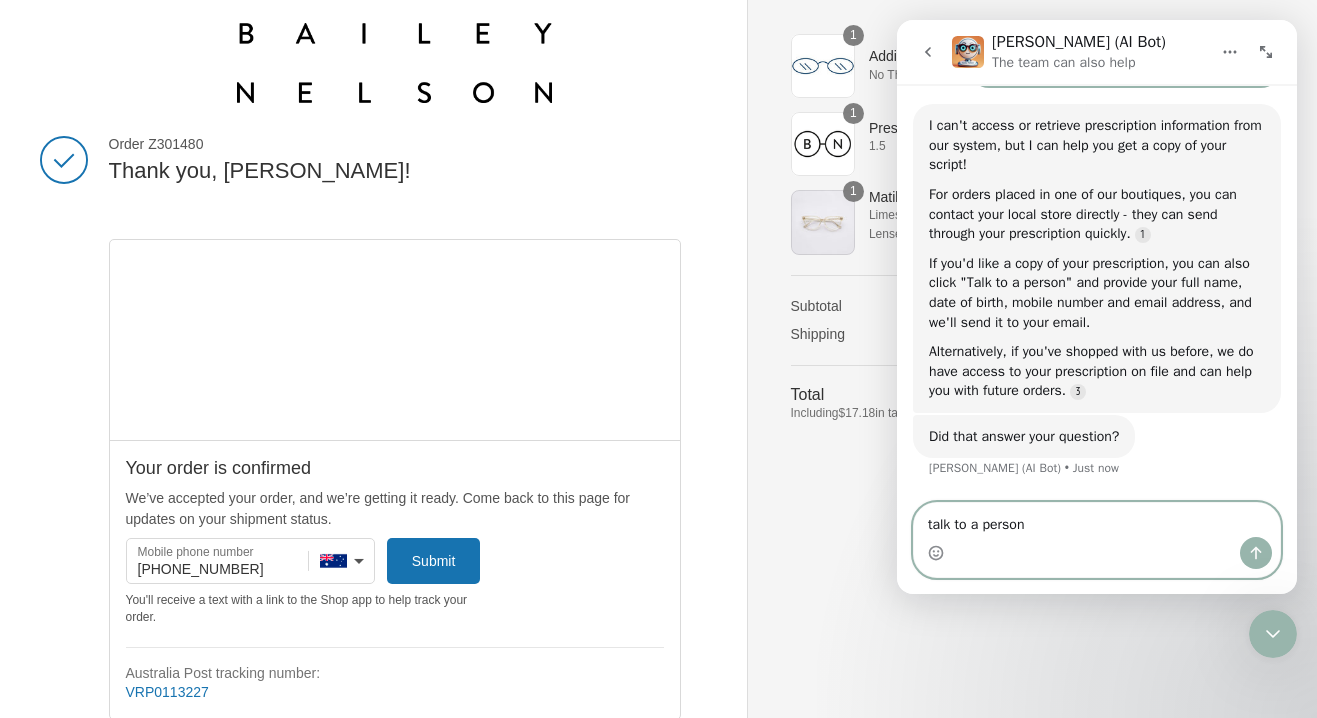 type 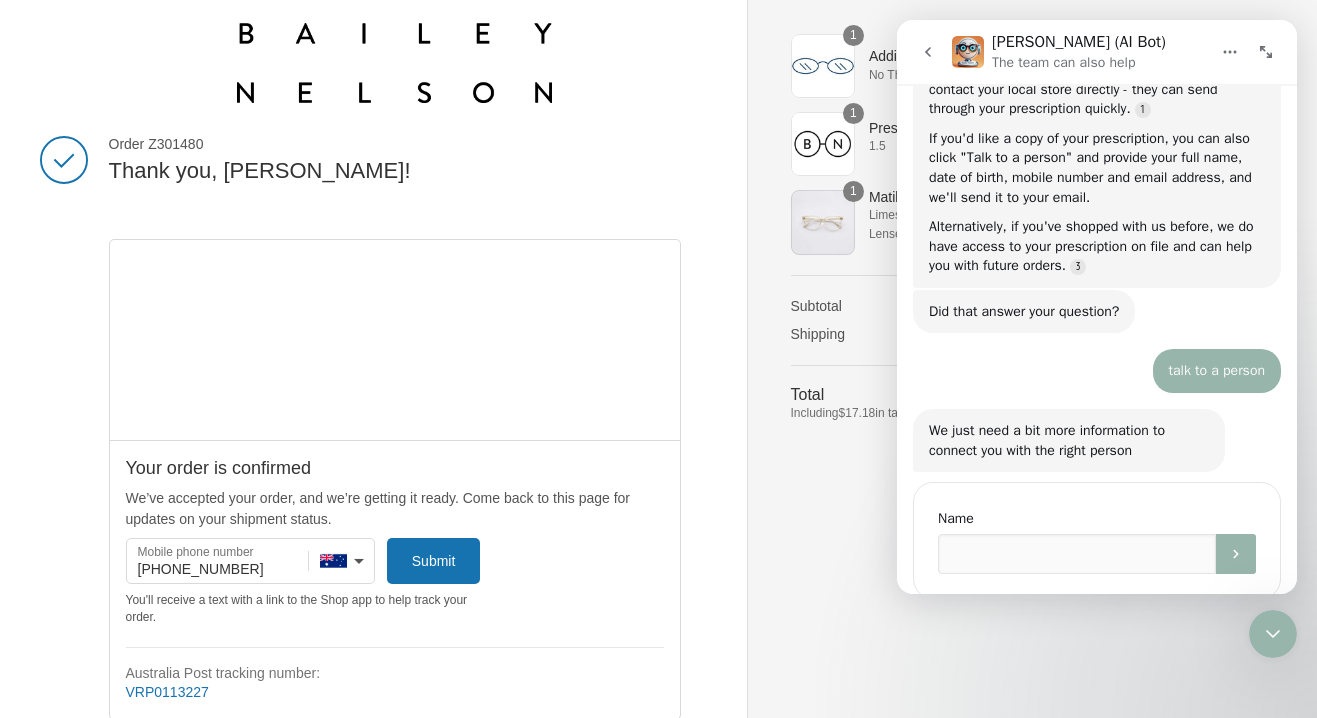 scroll, scrollTop: 431, scrollLeft: 0, axis: vertical 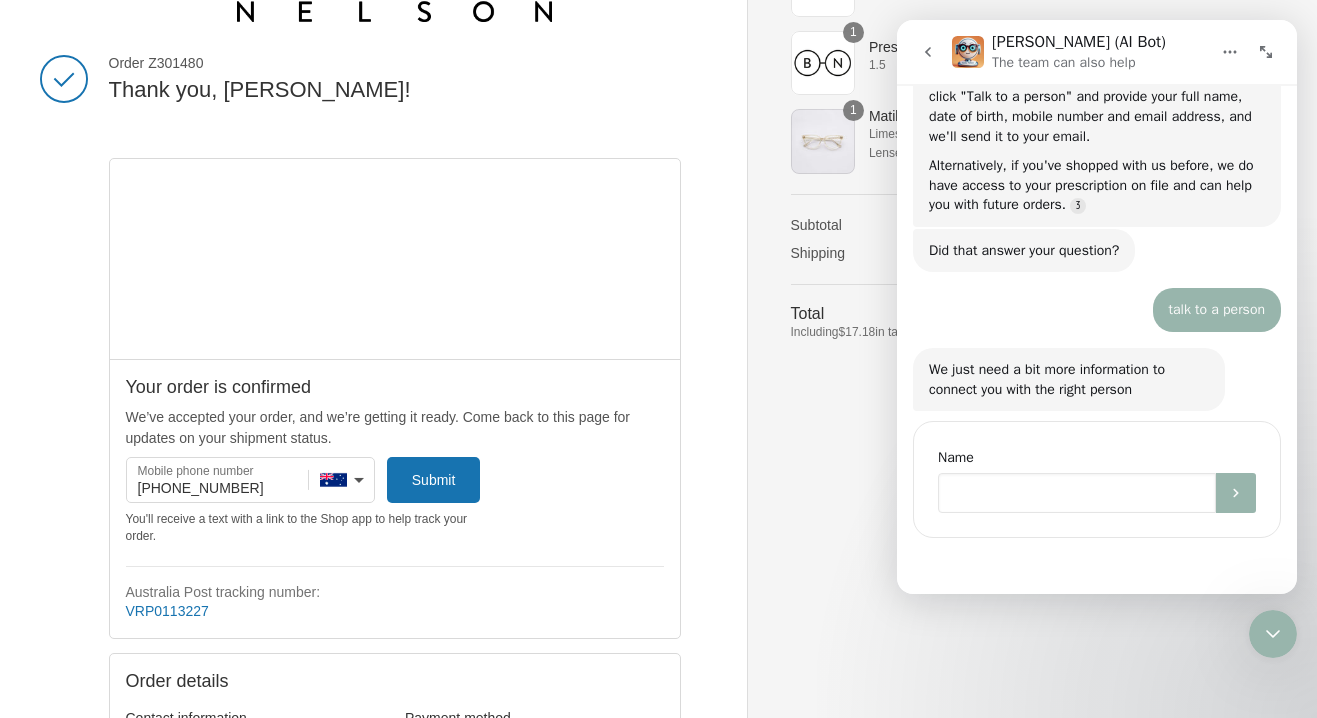 click at bounding box center [1077, 493] 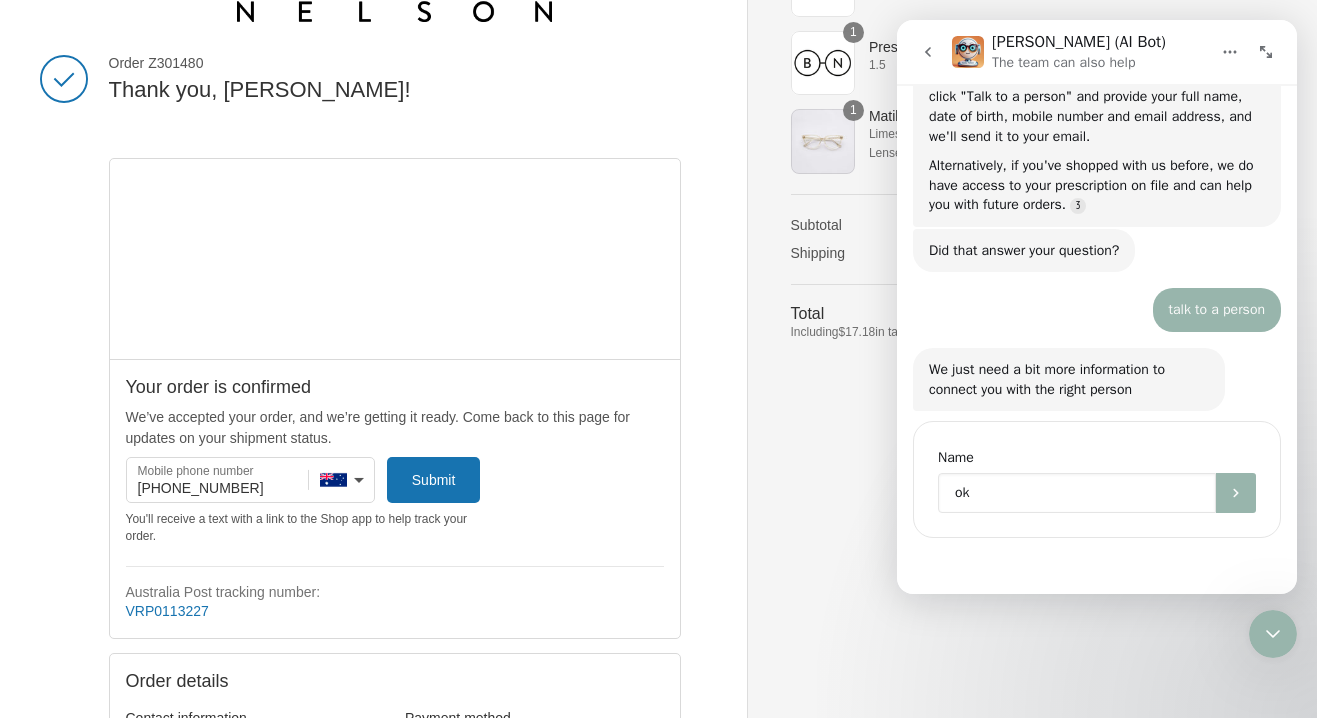 type on "o" 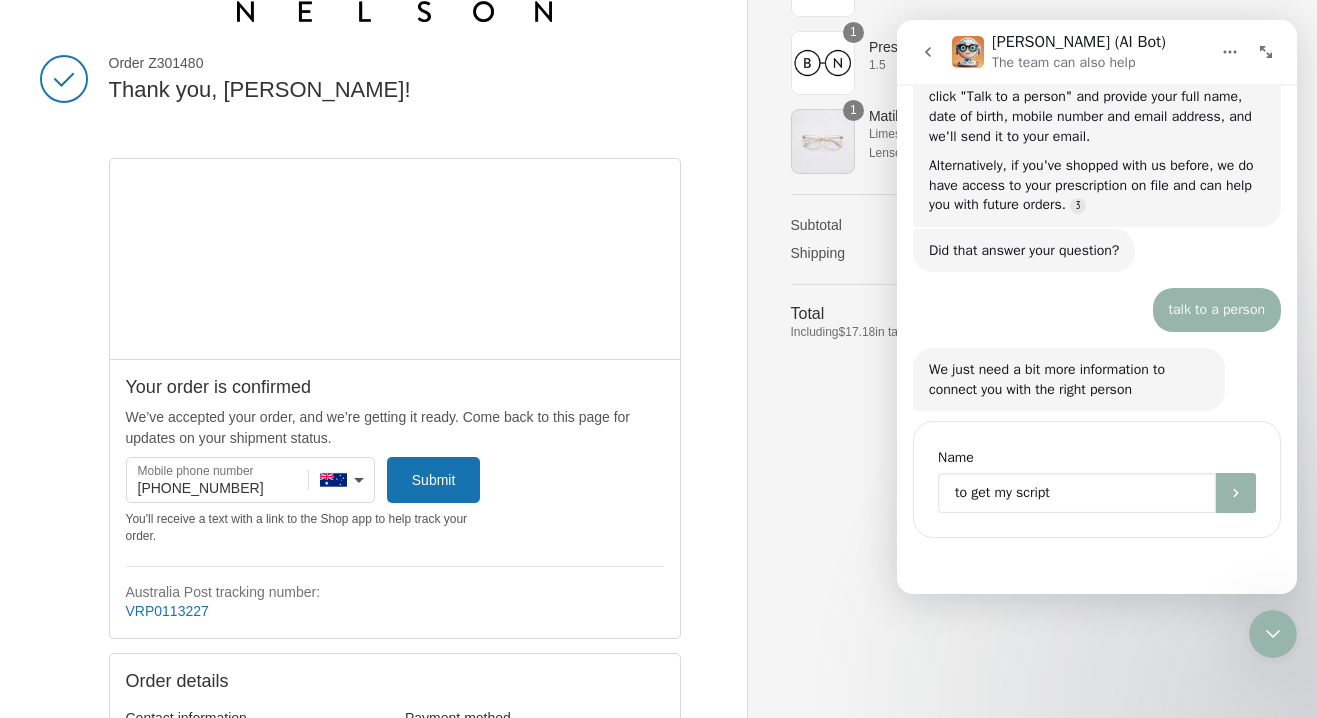 type on "to get my script" 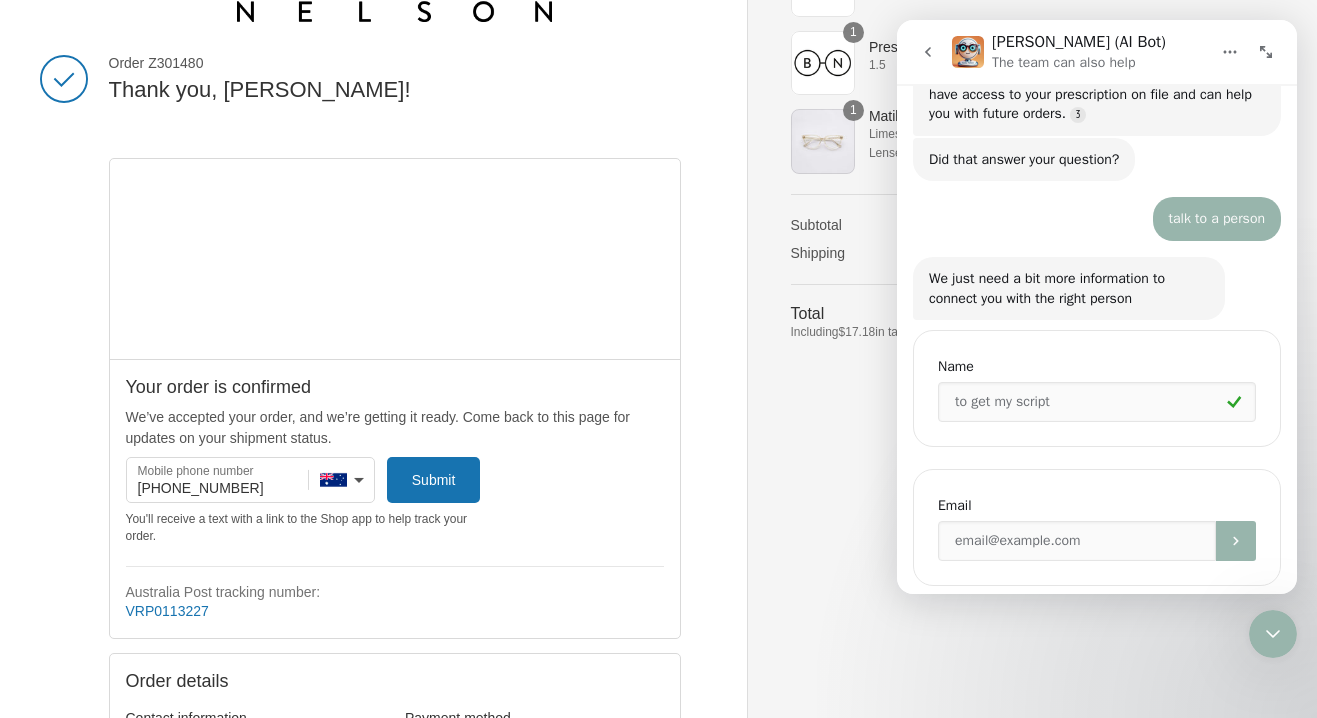 scroll, scrollTop: 570, scrollLeft: 0, axis: vertical 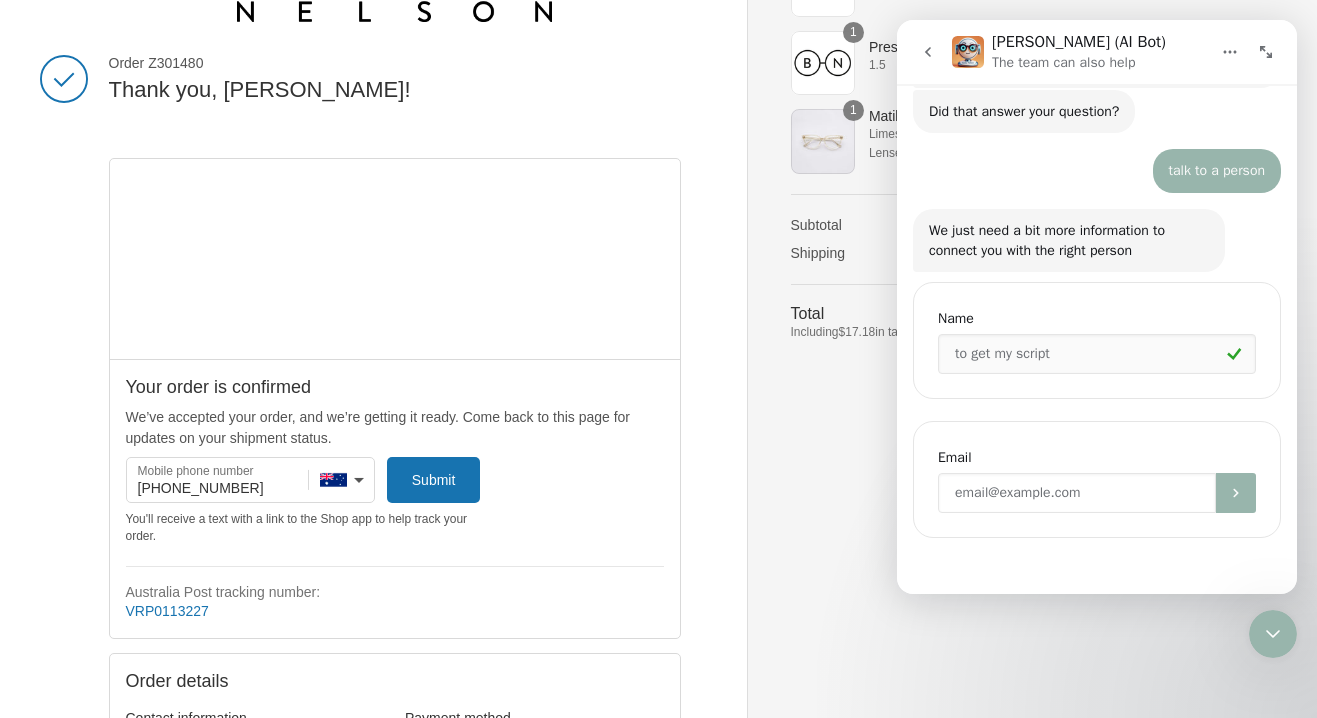 click at bounding box center [1077, 493] 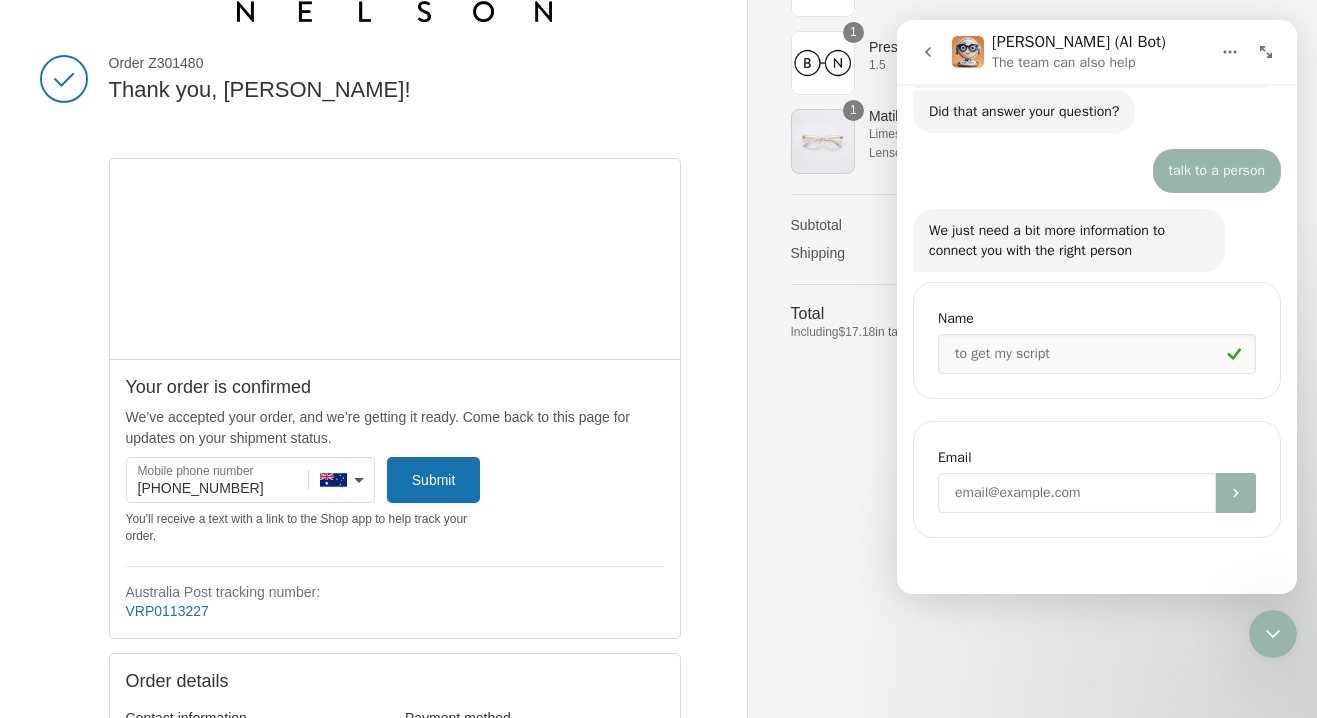 type on "[EMAIL_ADDRESS][DOMAIN_NAME]" 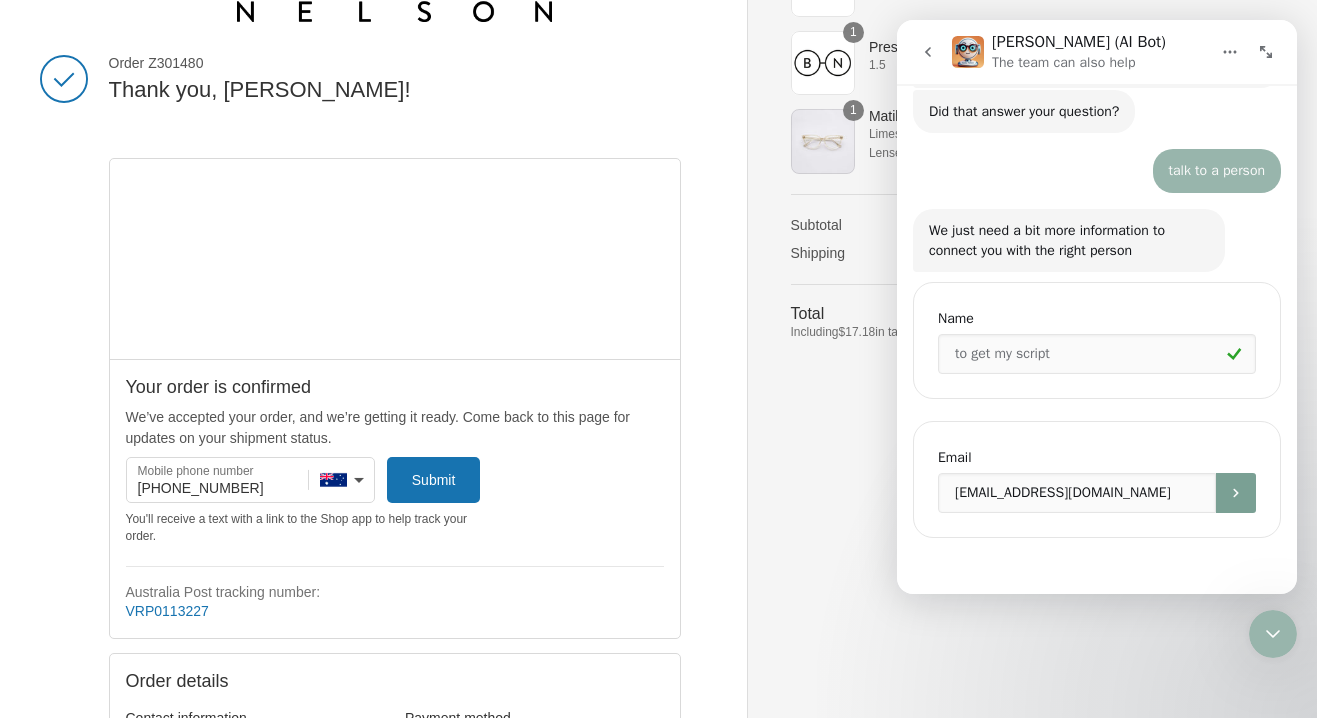 click 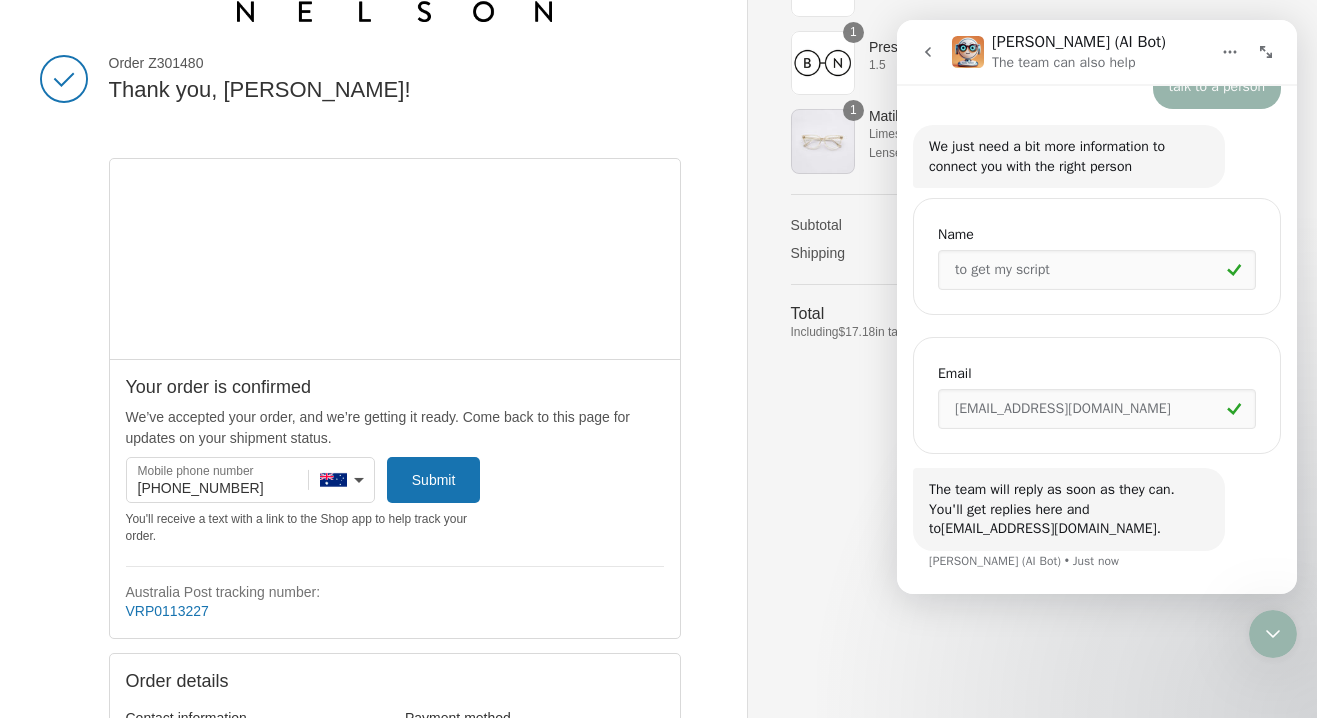 scroll, scrollTop: 675, scrollLeft: 0, axis: vertical 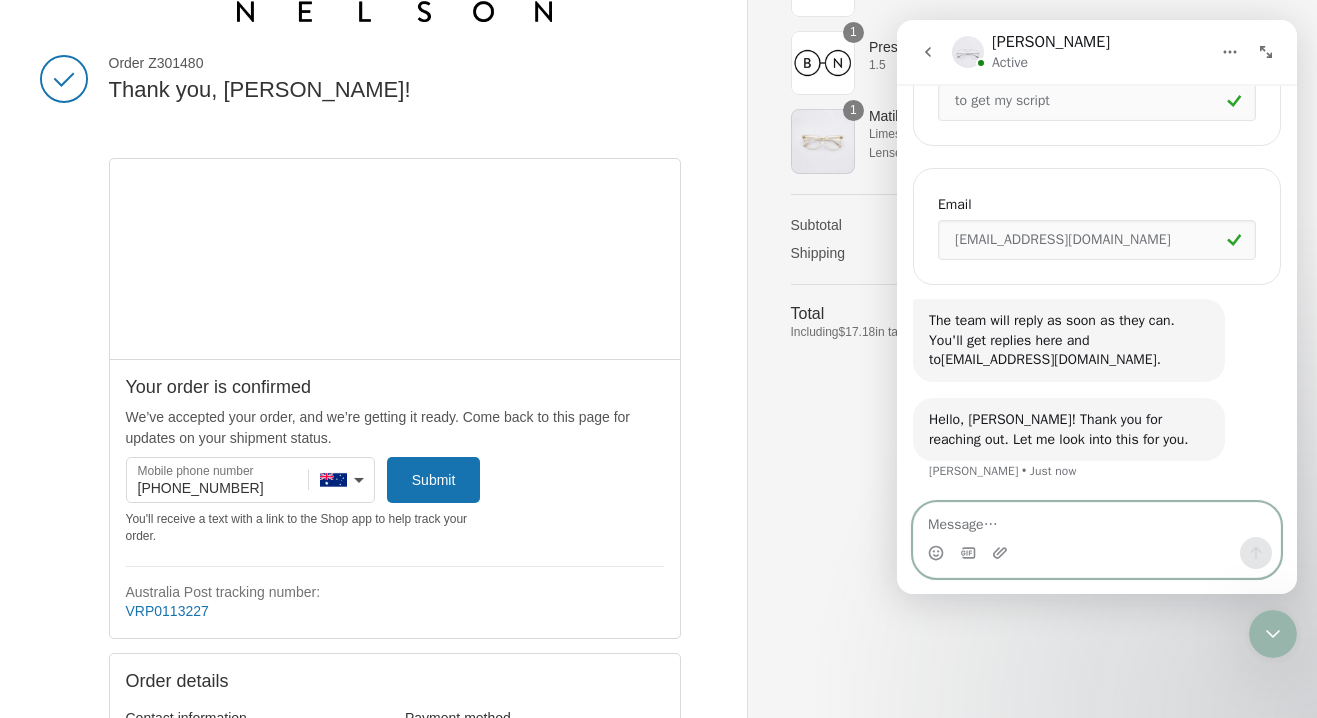 click at bounding box center (1097, 520) 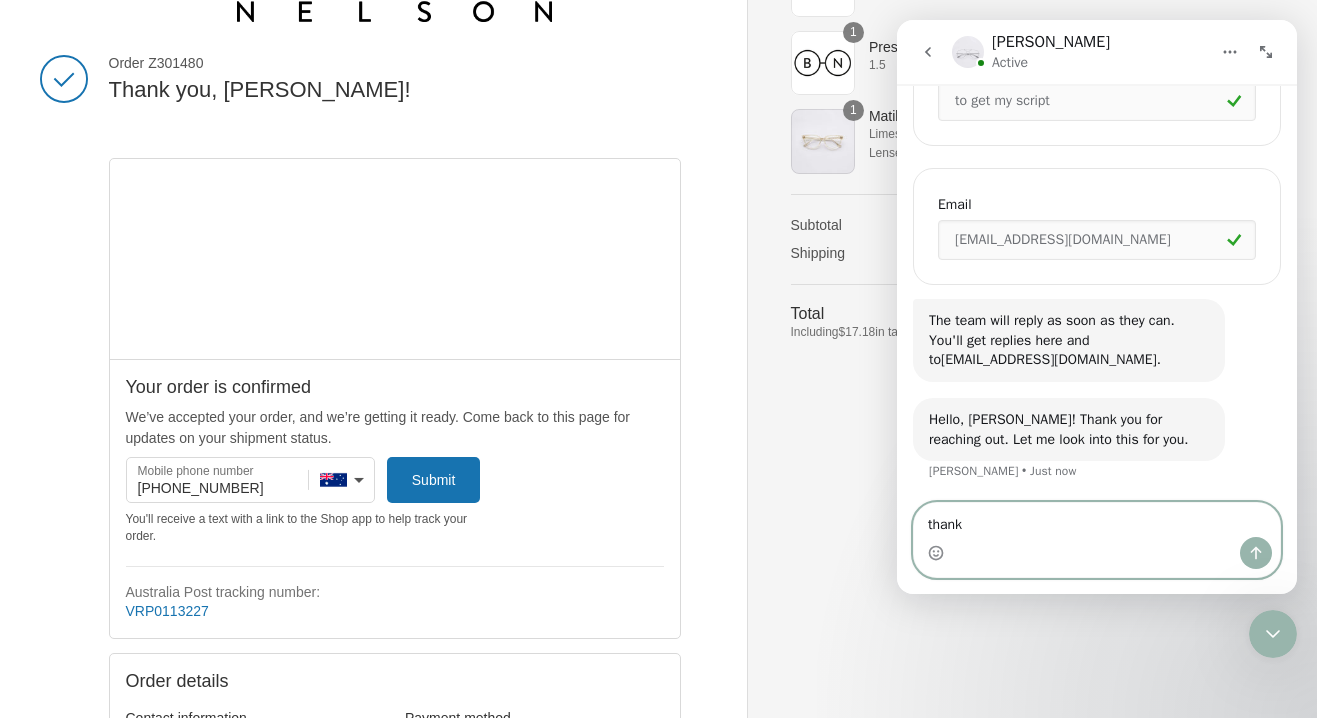 type on "thanks" 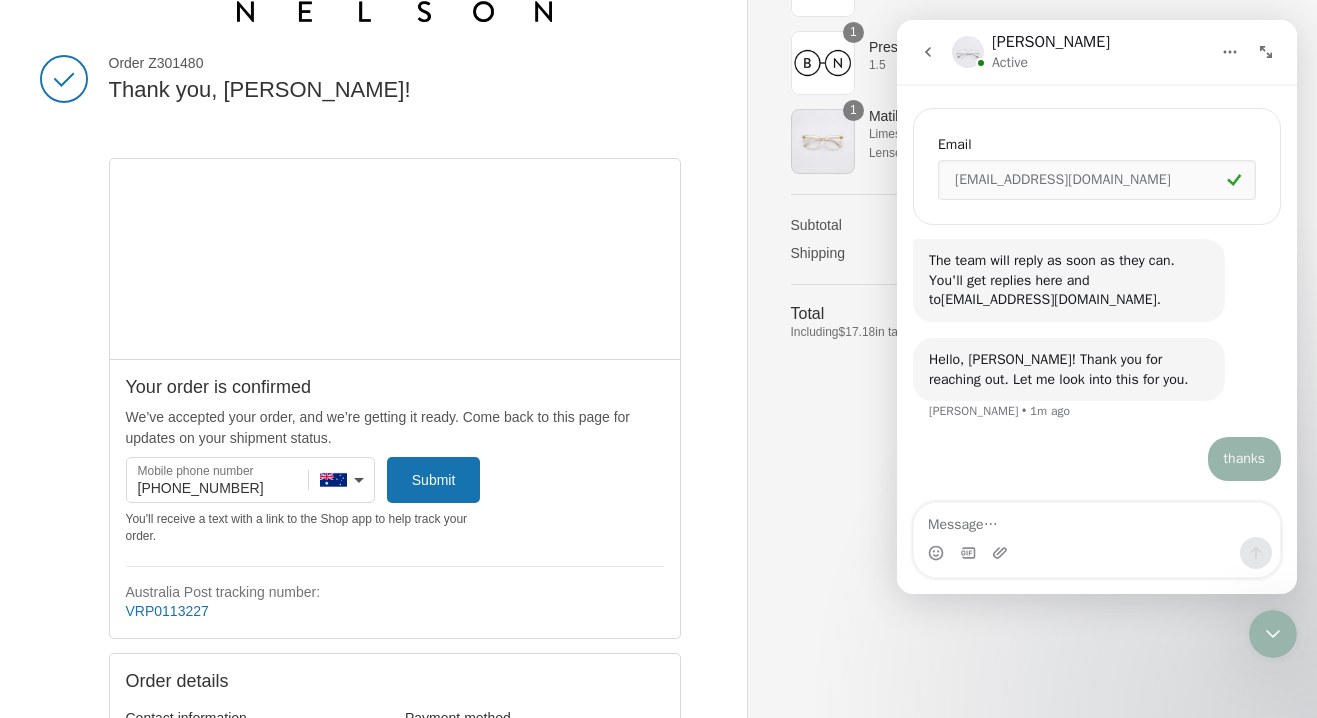scroll, scrollTop: 963, scrollLeft: 0, axis: vertical 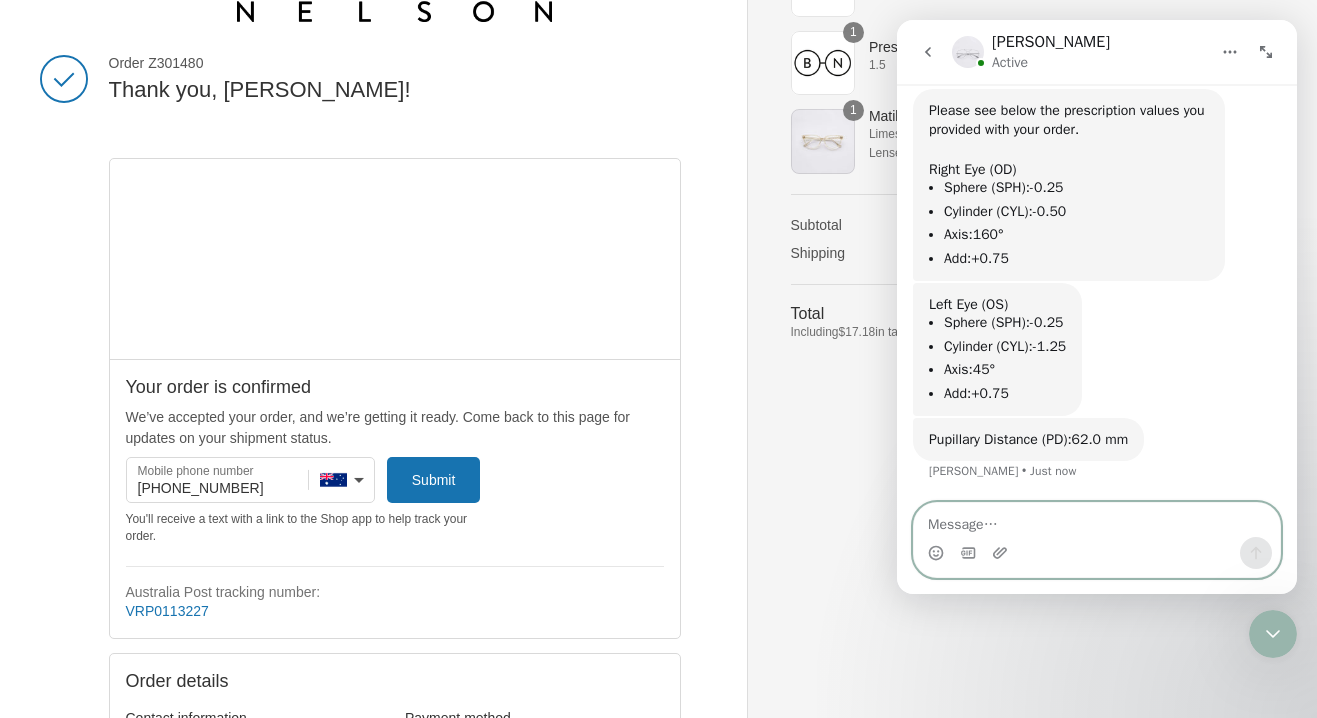 click at bounding box center (1097, 520) 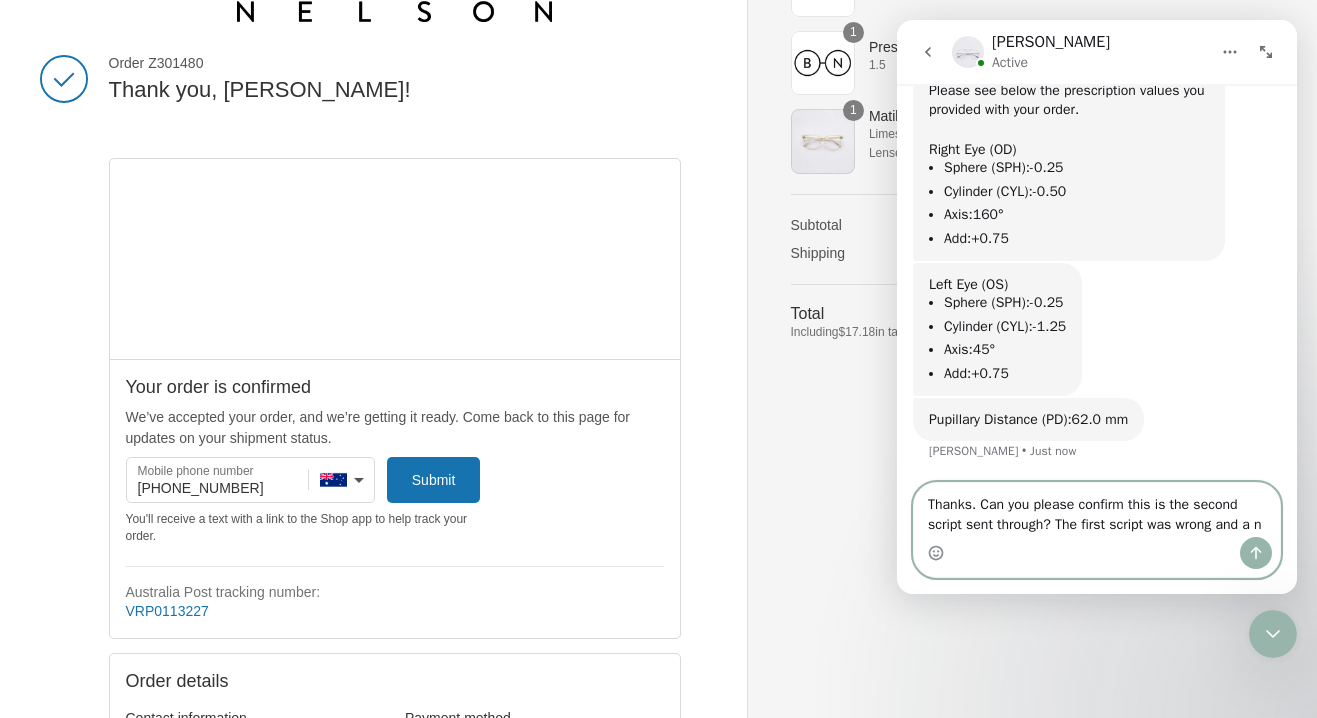 scroll, scrollTop: 1314, scrollLeft: 0, axis: vertical 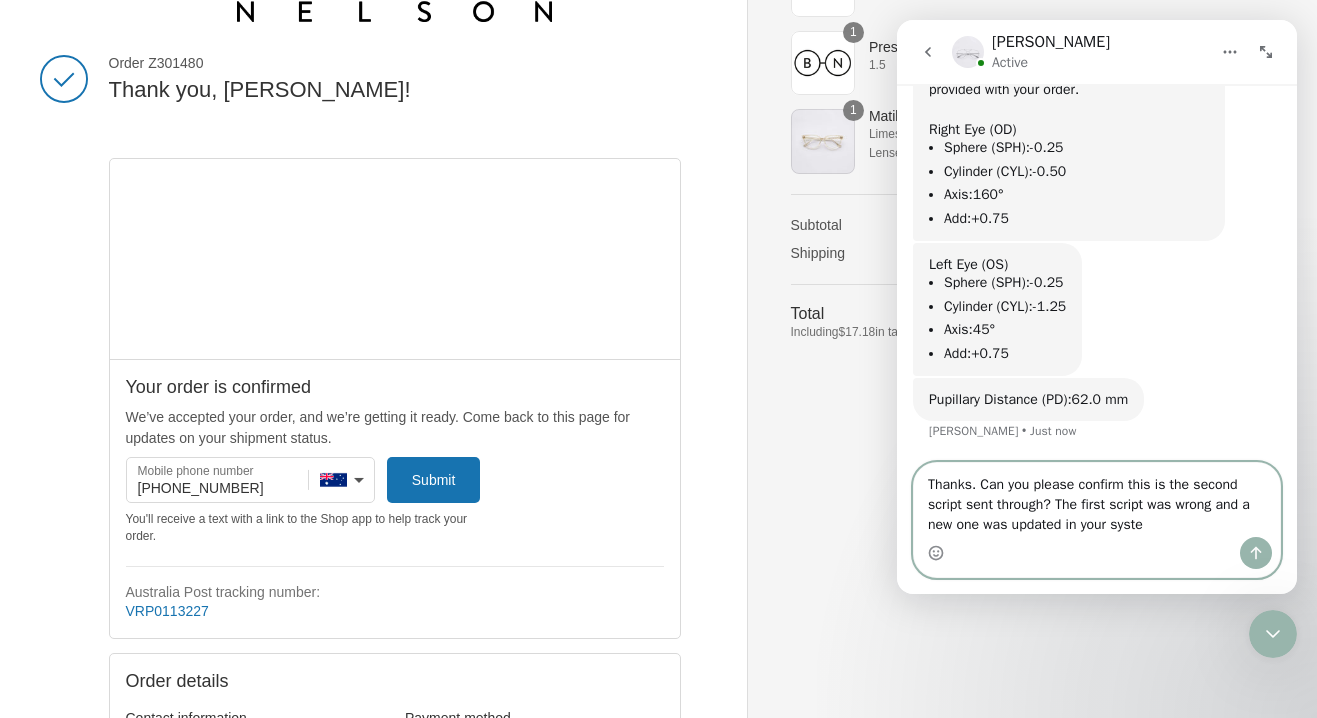 type on "Thanks. Can you please confirm this is the second script sent through? The first script was wrong and a new one was updated in your system" 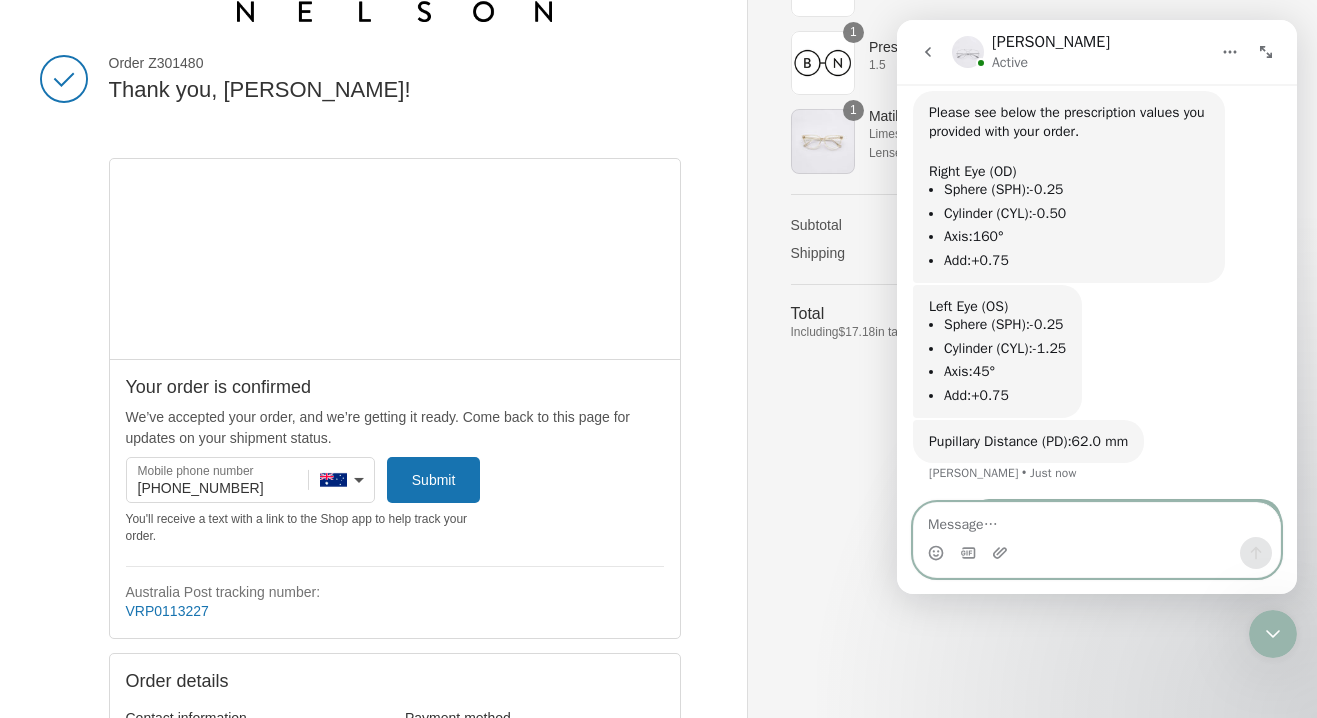 scroll, scrollTop: 1266, scrollLeft: 0, axis: vertical 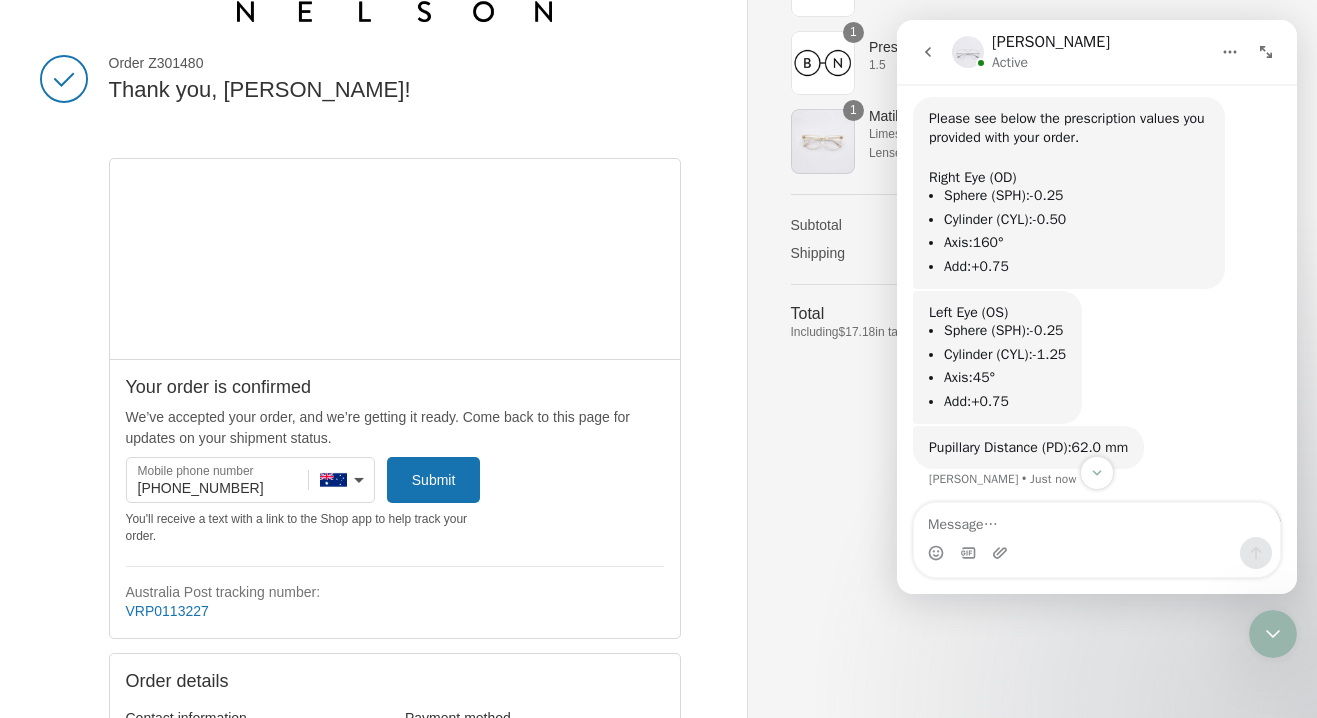 drag, startPoint x: 1157, startPoint y: 442, endPoint x: 913, endPoint y: 120, distance: 404.00494 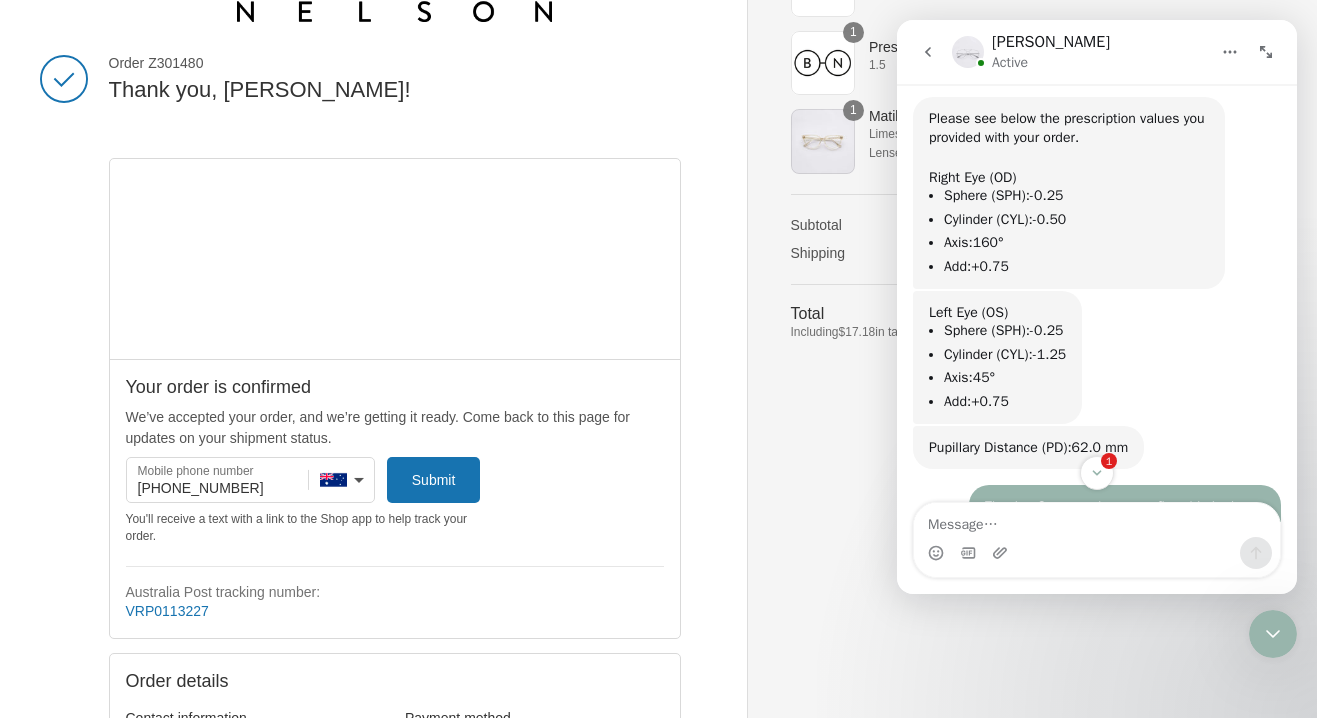 scroll, scrollTop: 1485, scrollLeft: 0, axis: vertical 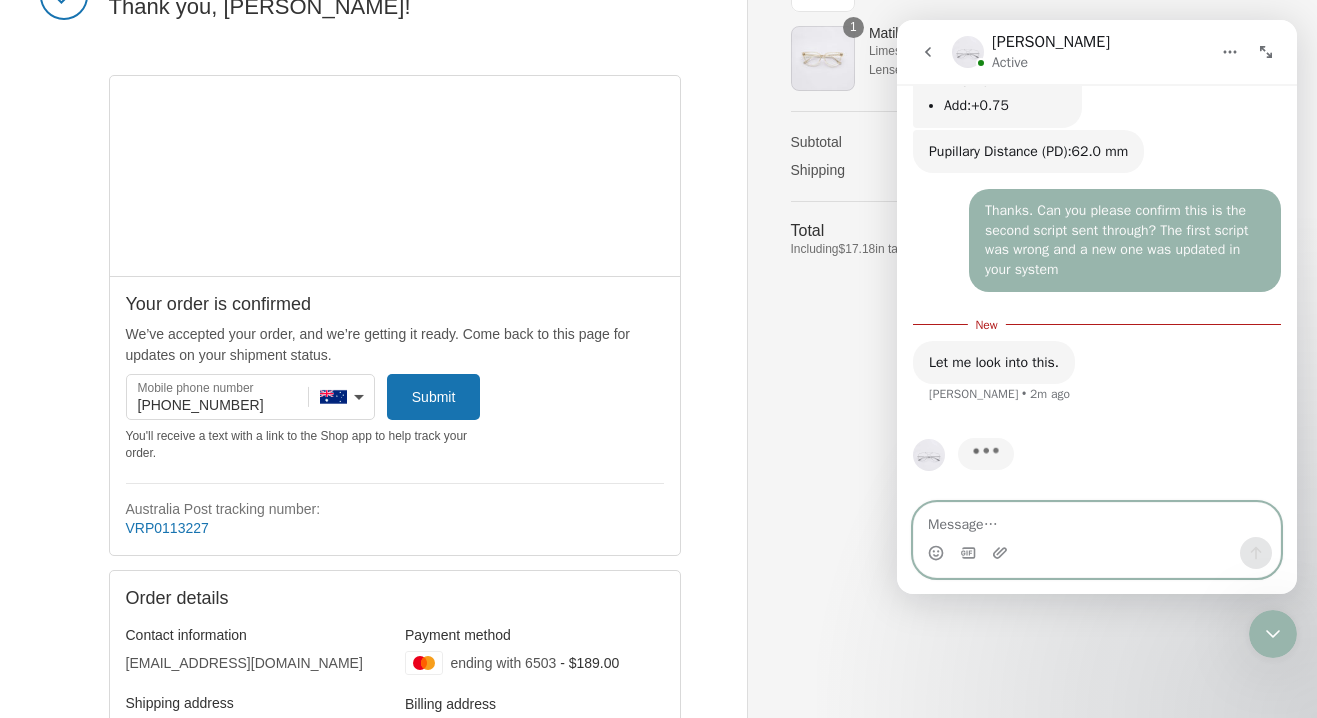 click at bounding box center [1097, 520] 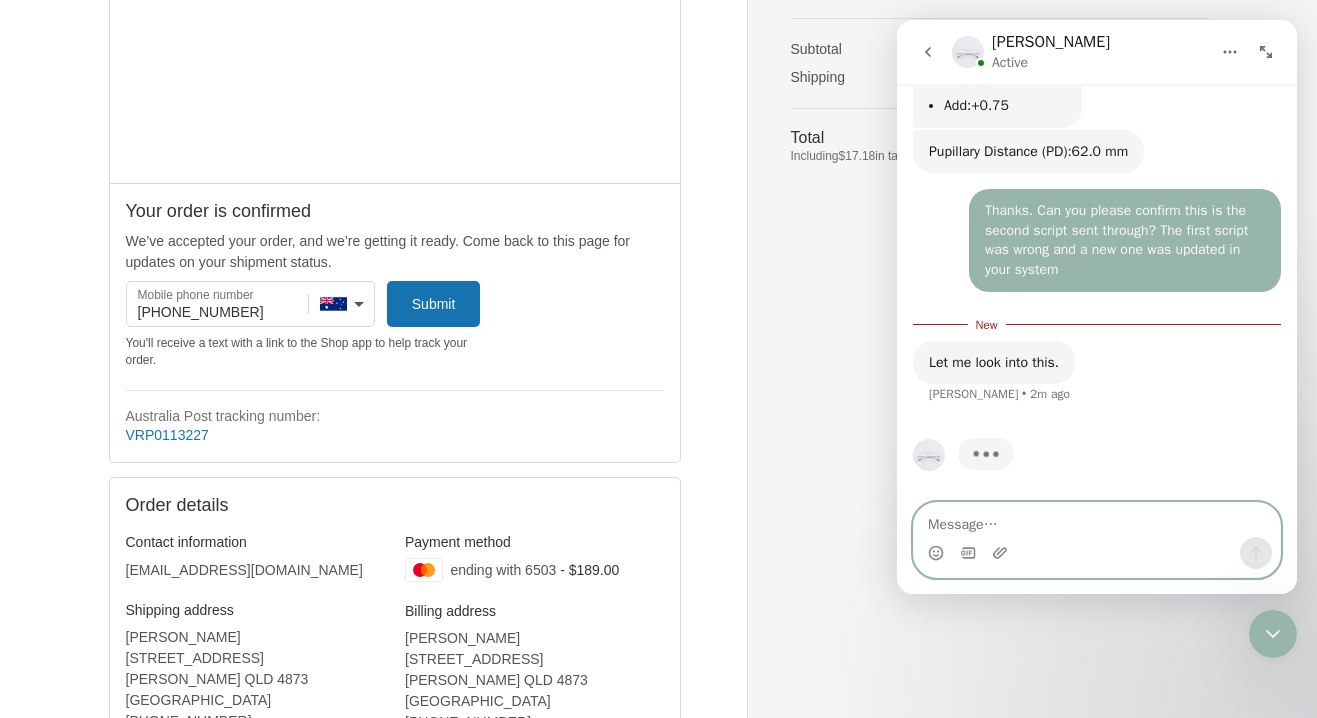 scroll, scrollTop: 292, scrollLeft: 0, axis: vertical 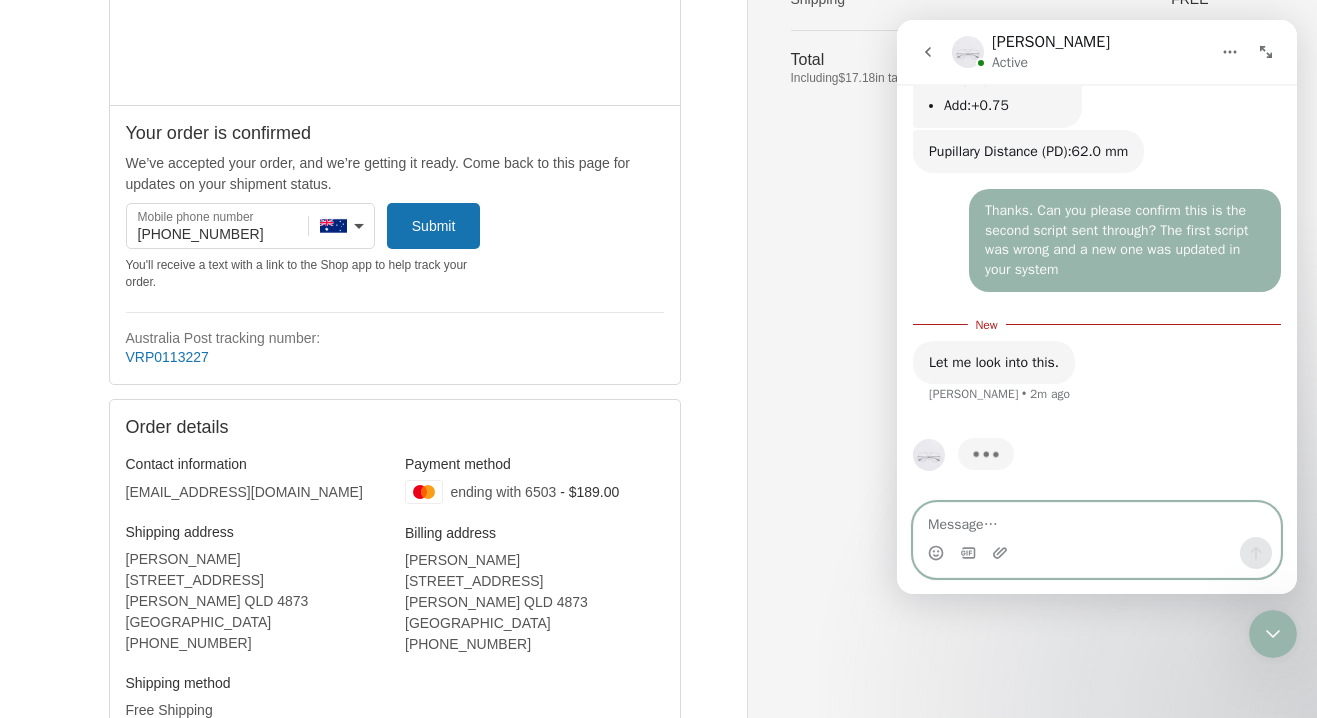 click at bounding box center [1097, 520] 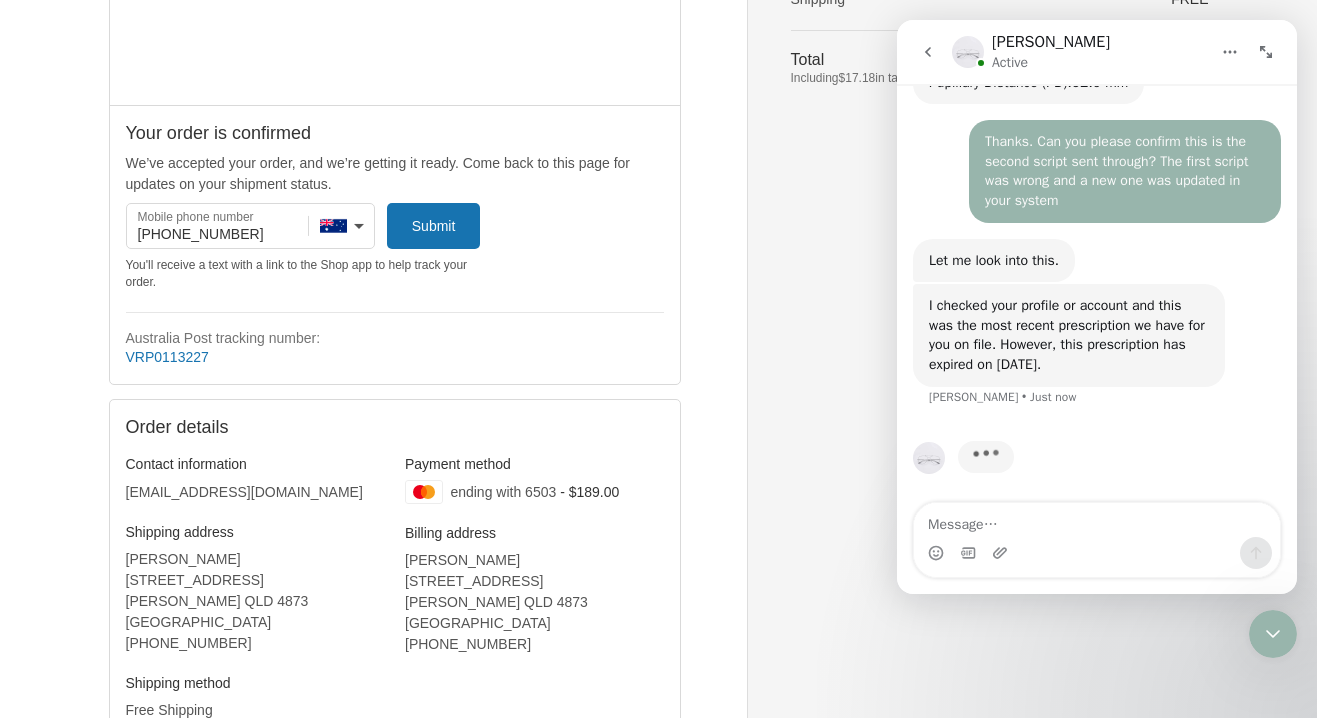 scroll, scrollTop: 1633, scrollLeft: 0, axis: vertical 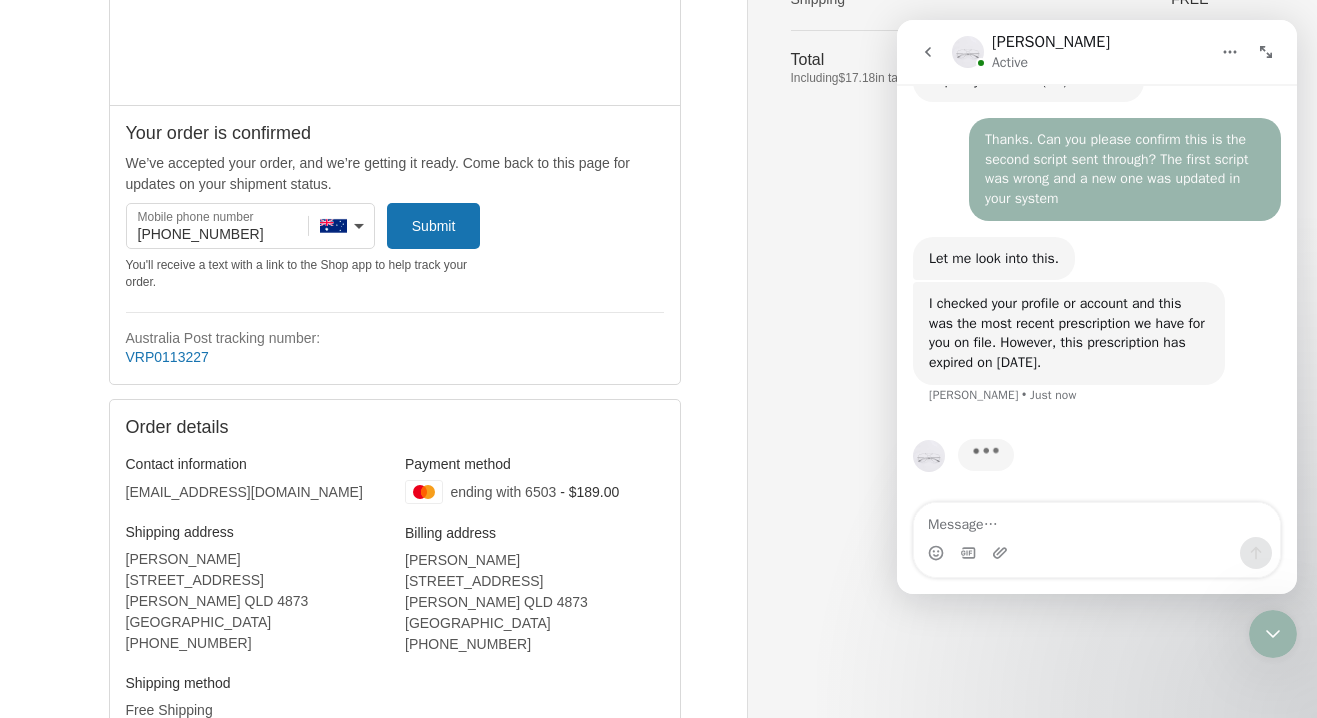 click on "I checked your profile or account and this was the most recent prescription we have for you on file. However, this prescription has expired on 23 Dec 2024." at bounding box center (1069, 333) 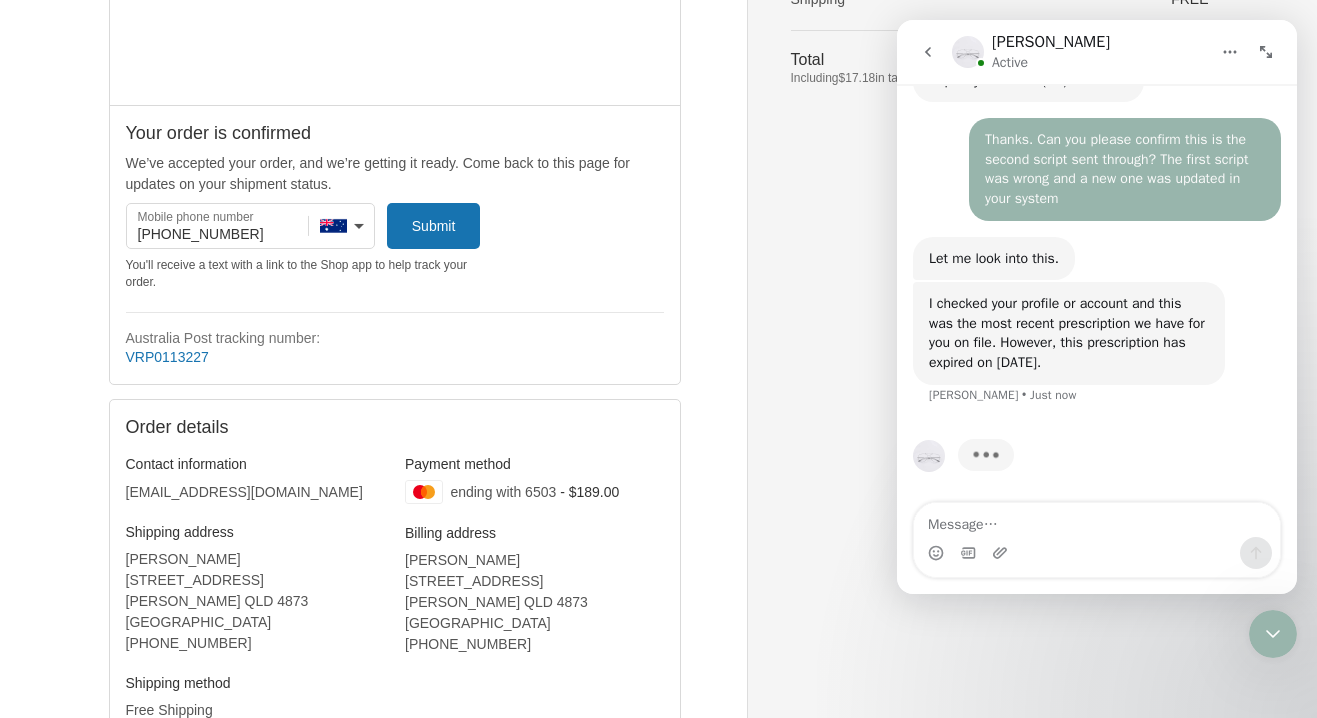 drag, startPoint x: 1115, startPoint y: 359, endPoint x: 1027, endPoint y: 360, distance: 88.005684 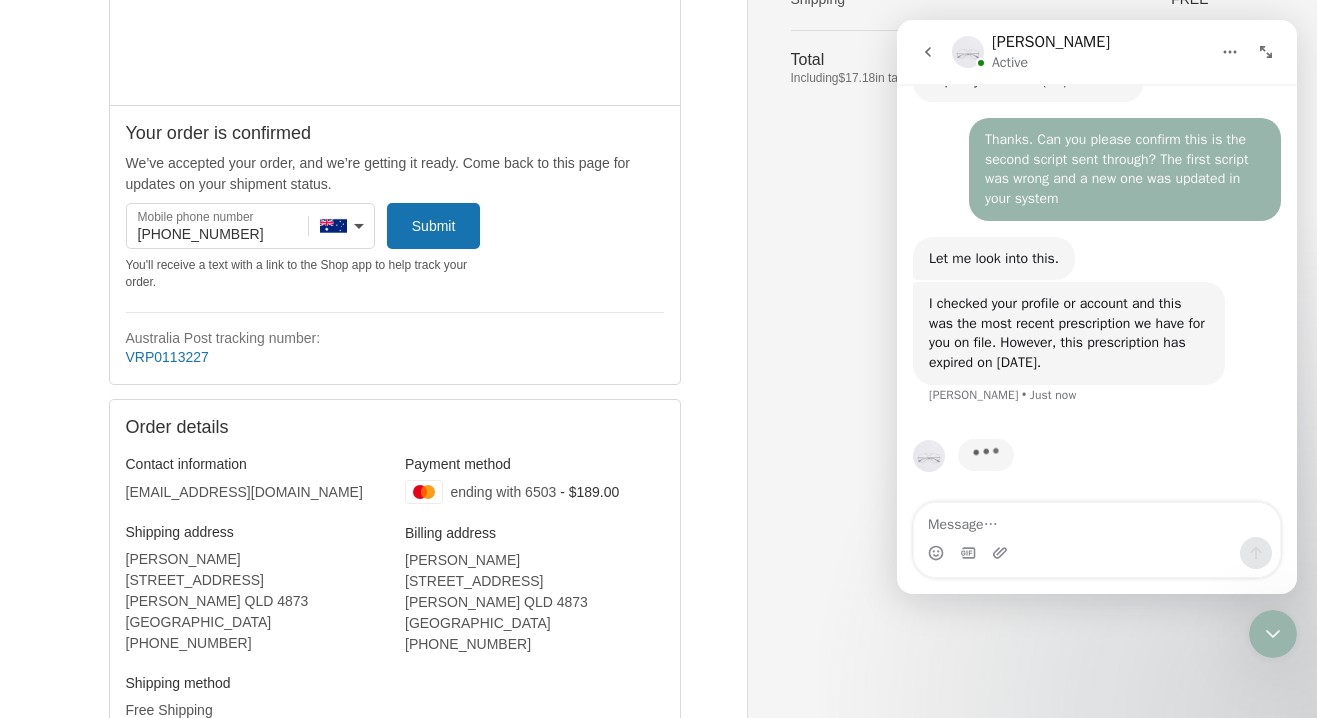 click on "I checked your profile or account and this was the most recent prescription we have for you on file. However, this prescription has expired on 23 Dec 2024." at bounding box center (1069, 333) 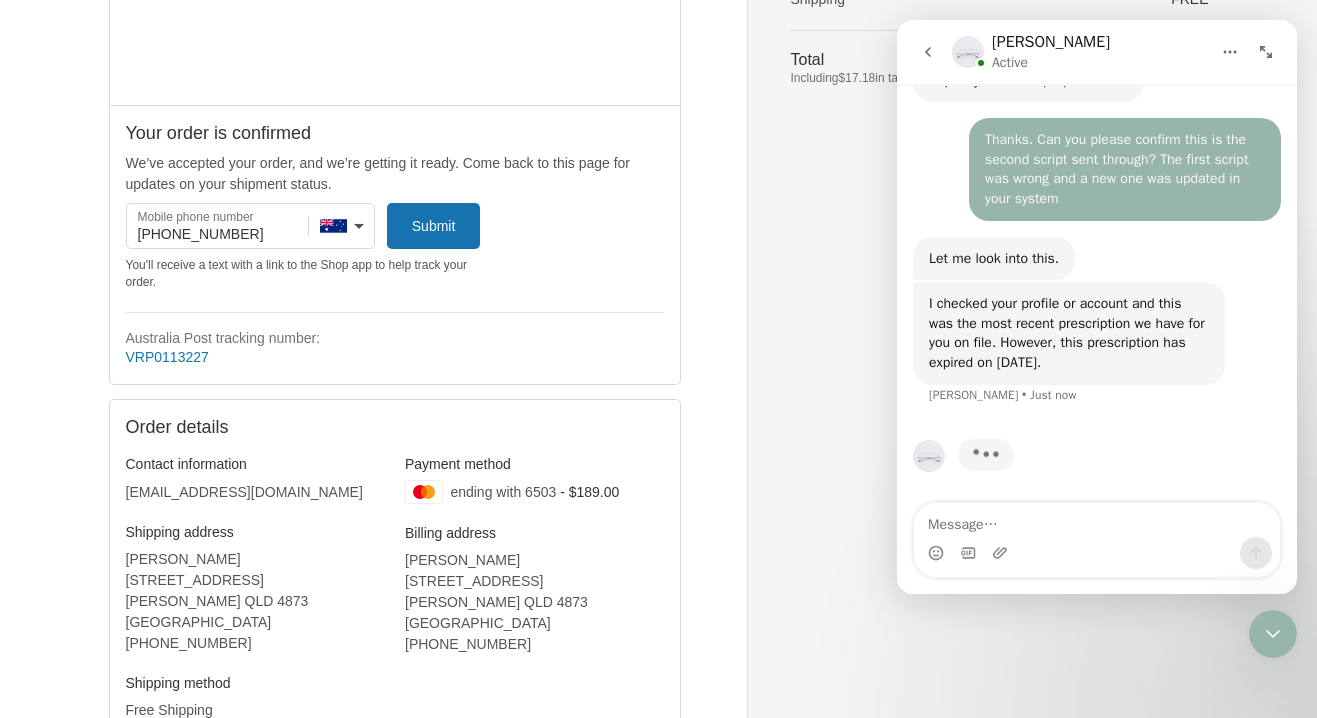 copy on "23 Dec 2024." 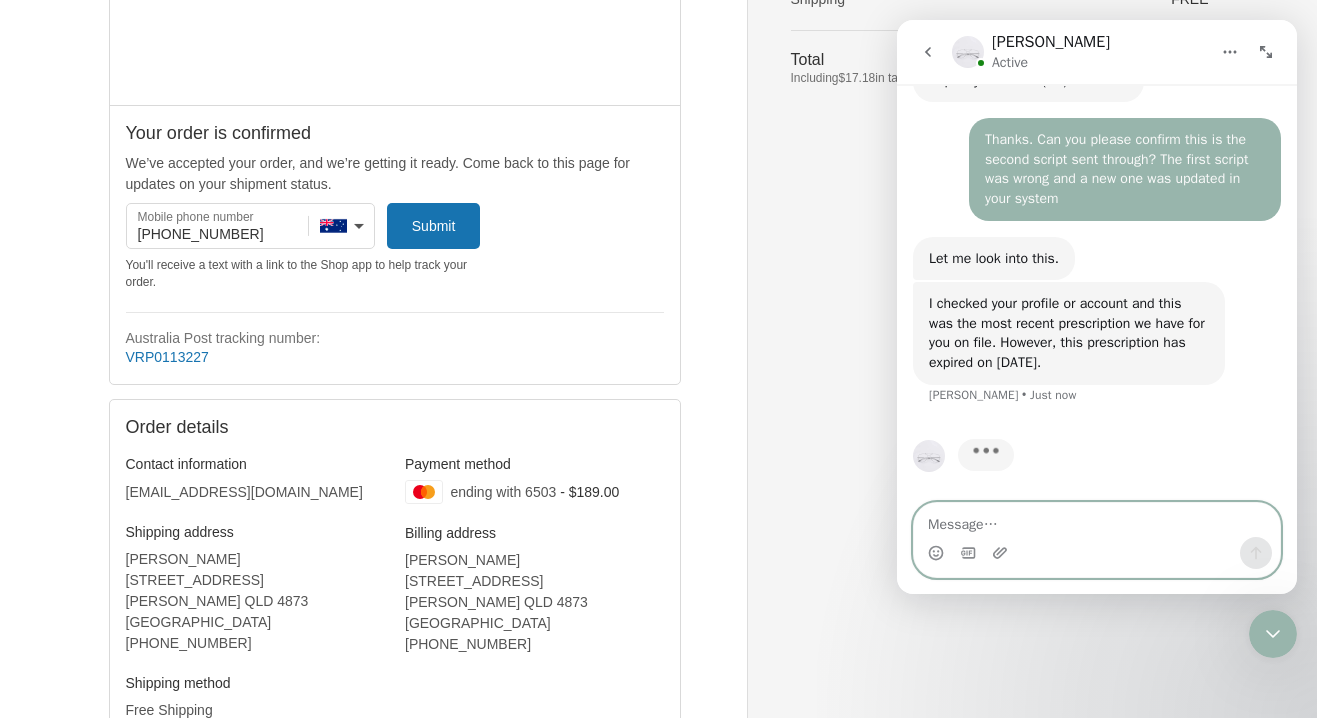 click at bounding box center (1097, 520) 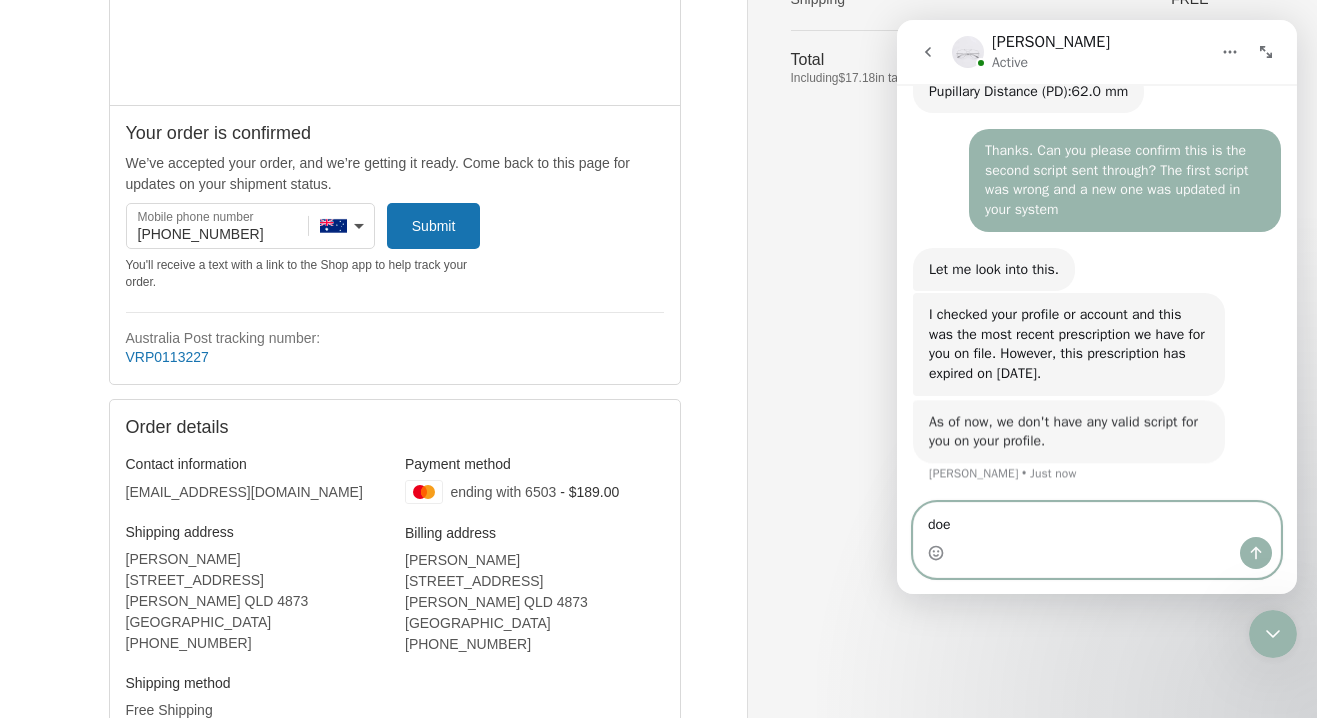 scroll, scrollTop: 1622, scrollLeft: 0, axis: vertical 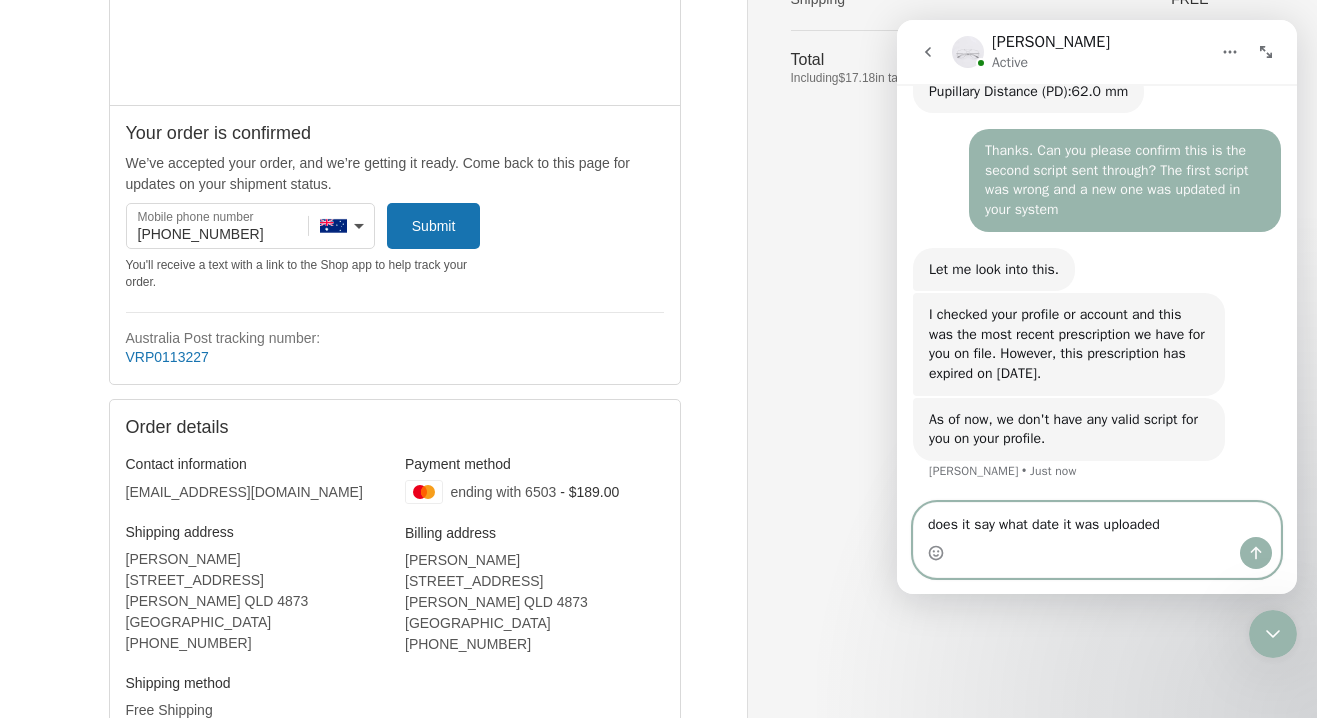 type on "does it say what date it was uploaded?" 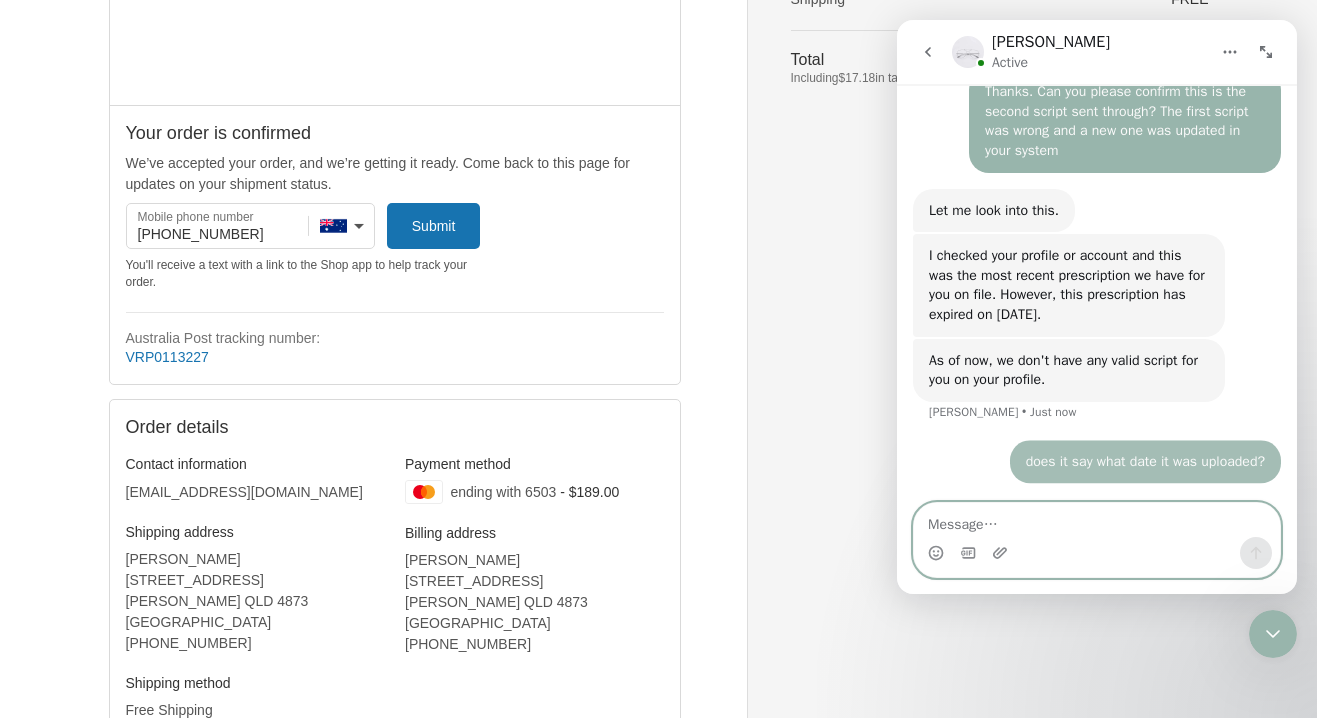 scroll, scrollTop: 1681, scrollLeft: 0, axis: vertical 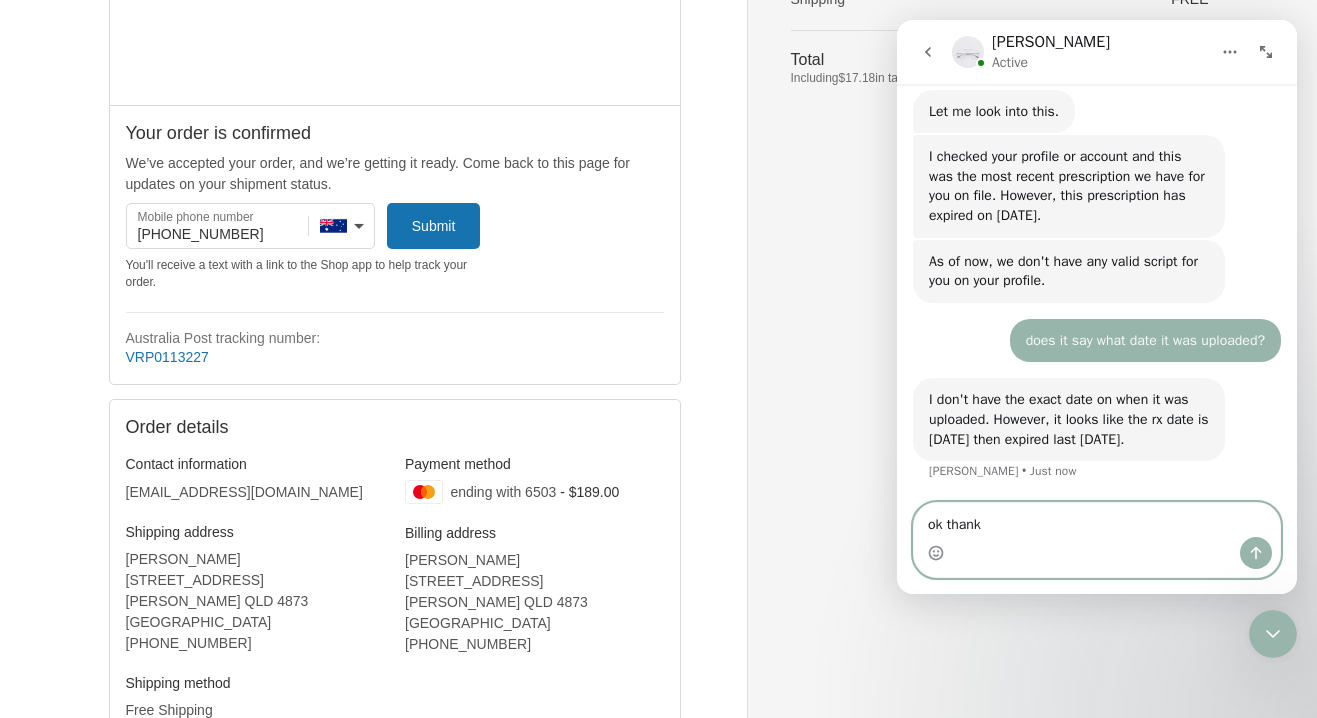 type on "ok thanks" 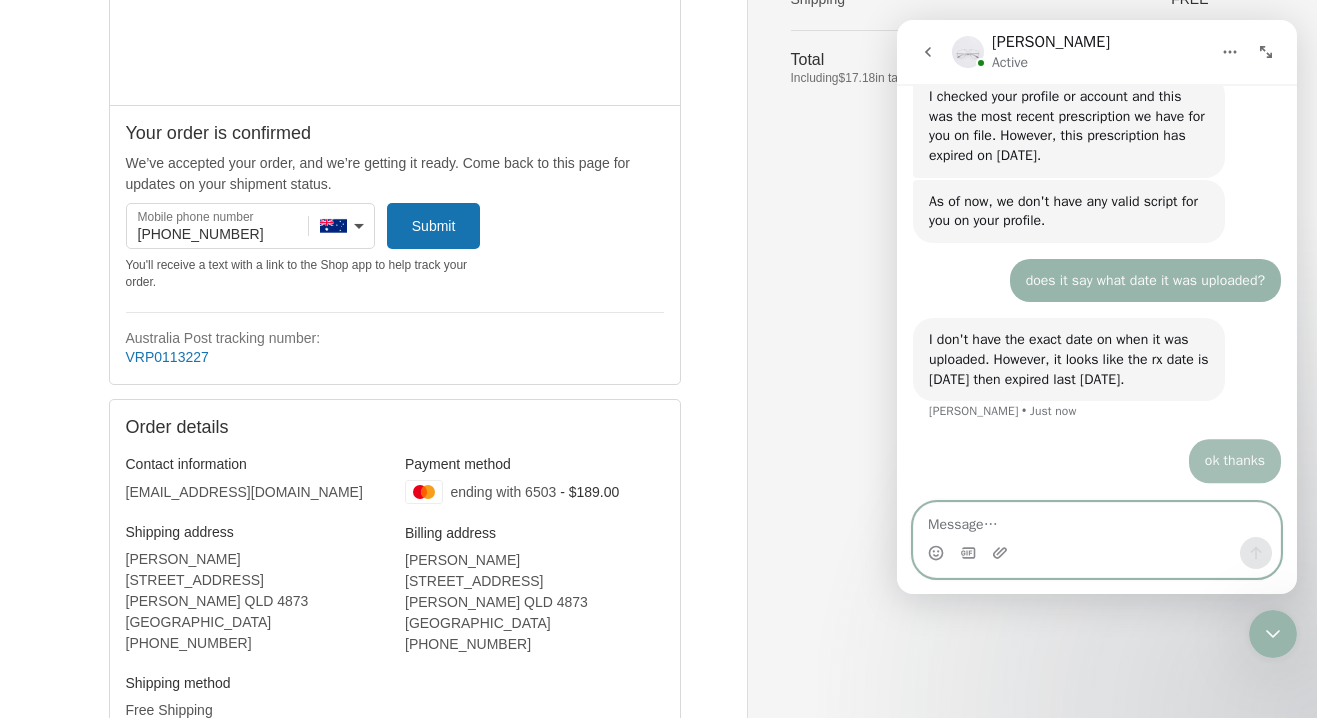 scroll, scrollTop: 1859, scrollLeft: 0, axis: vertical 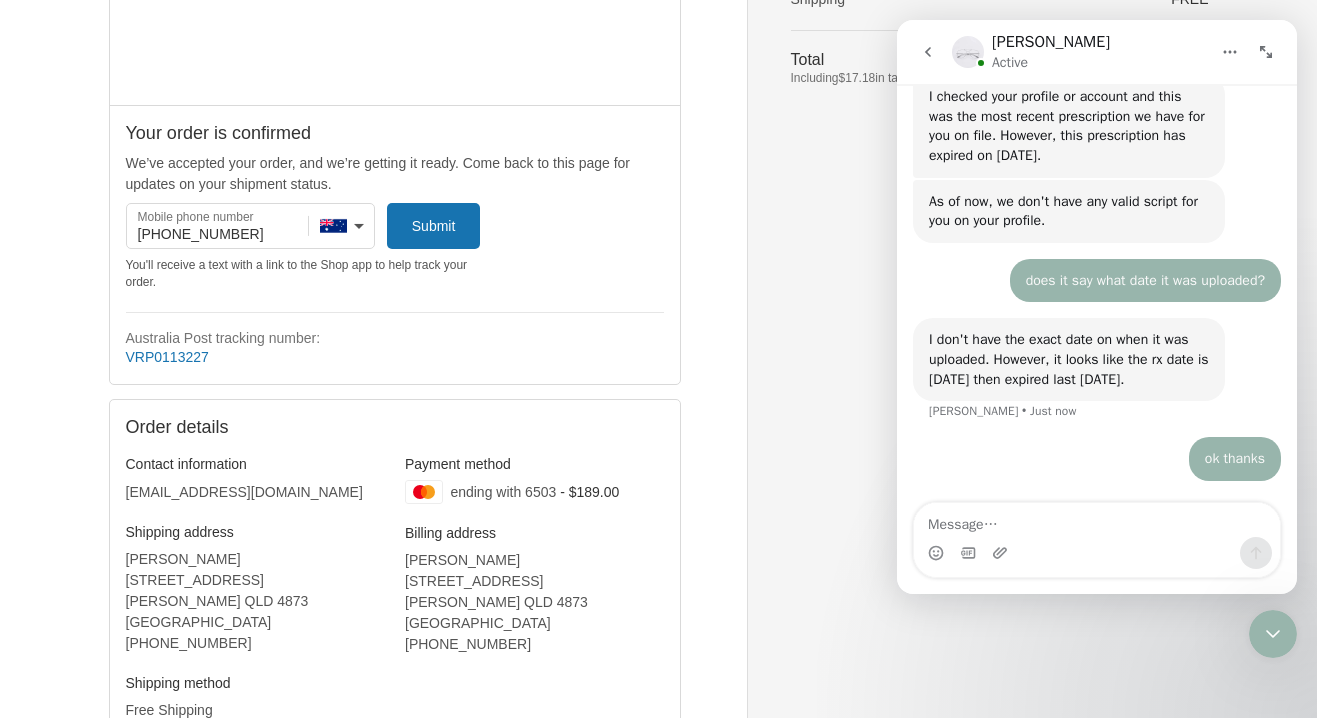 click on "Thank you for your purchase!
Order summary
Shopping cart
Product image
Description
Quantity
Price
1
Additional Add-ons
No Thanks
1
Free
1
Prescription Lenses
1.5
1
Free
1
Matilda
Limestone" at bounding box center [978, 260] 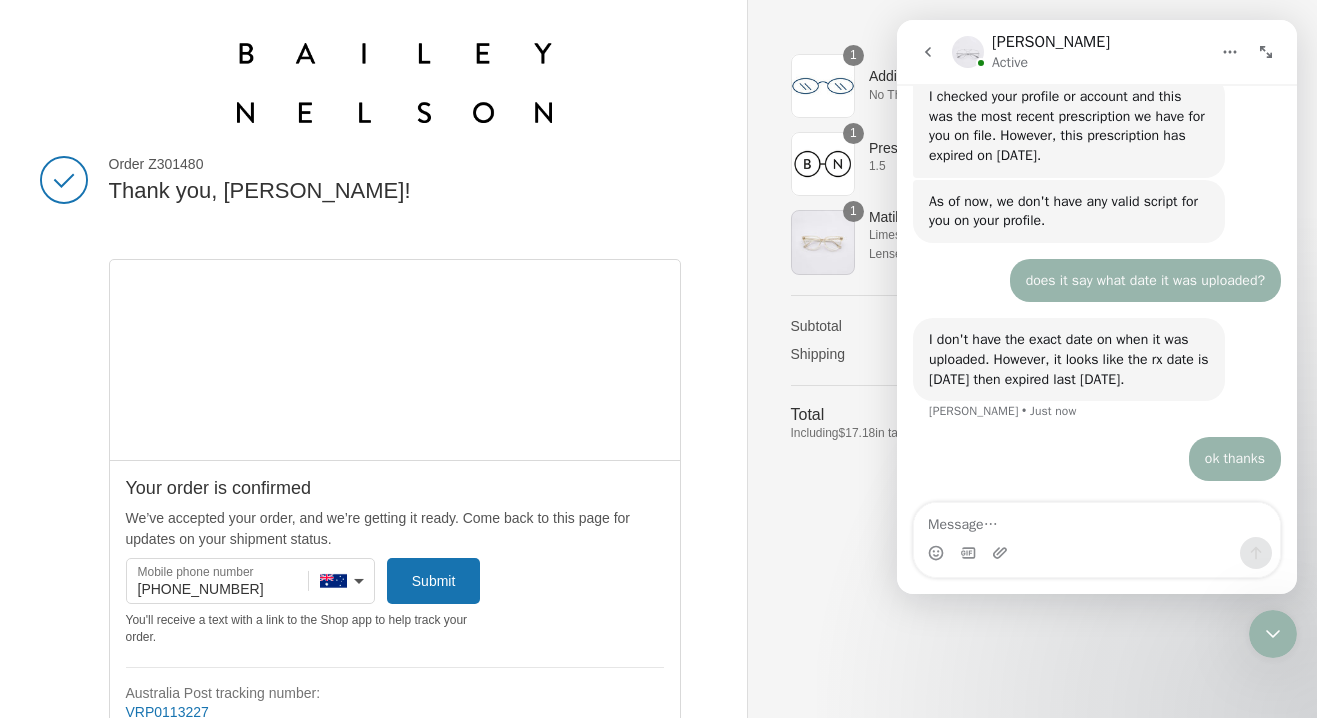 scroll, scrollTop: 0, scrollLeft: 0, axis: both 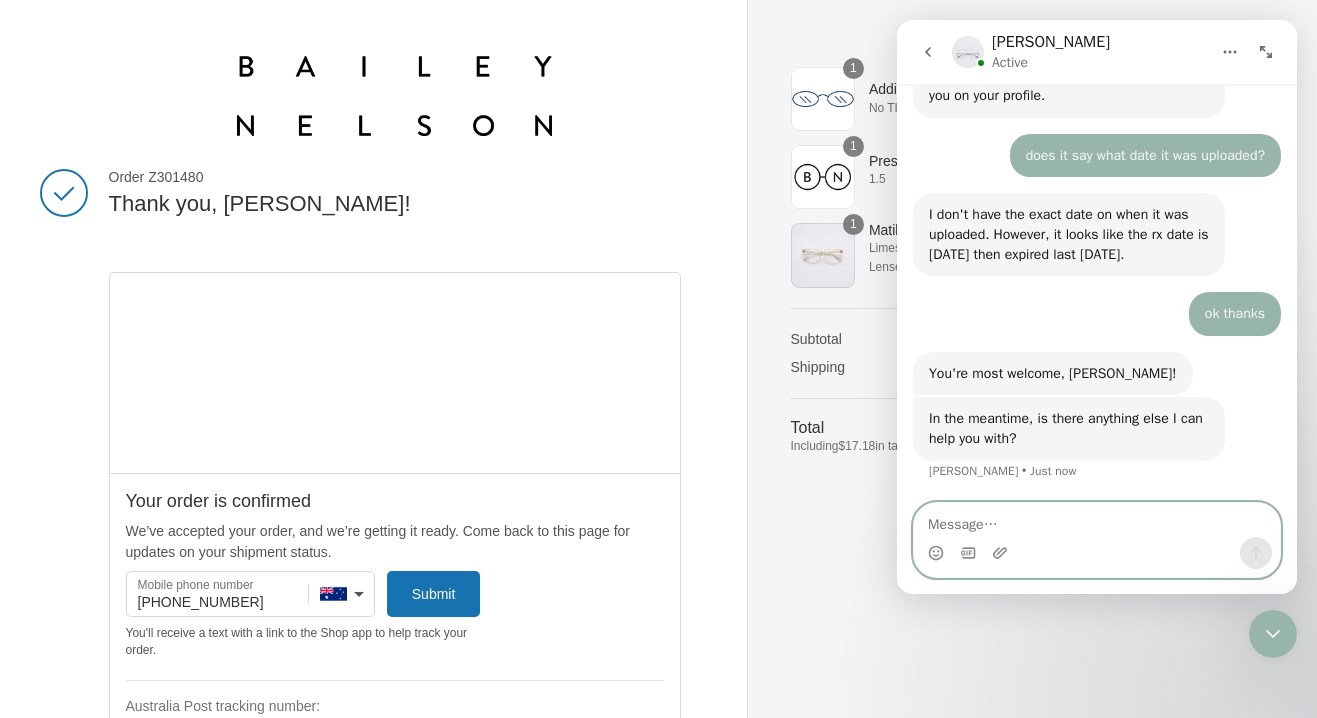 click at bounding box center [1097, 520] 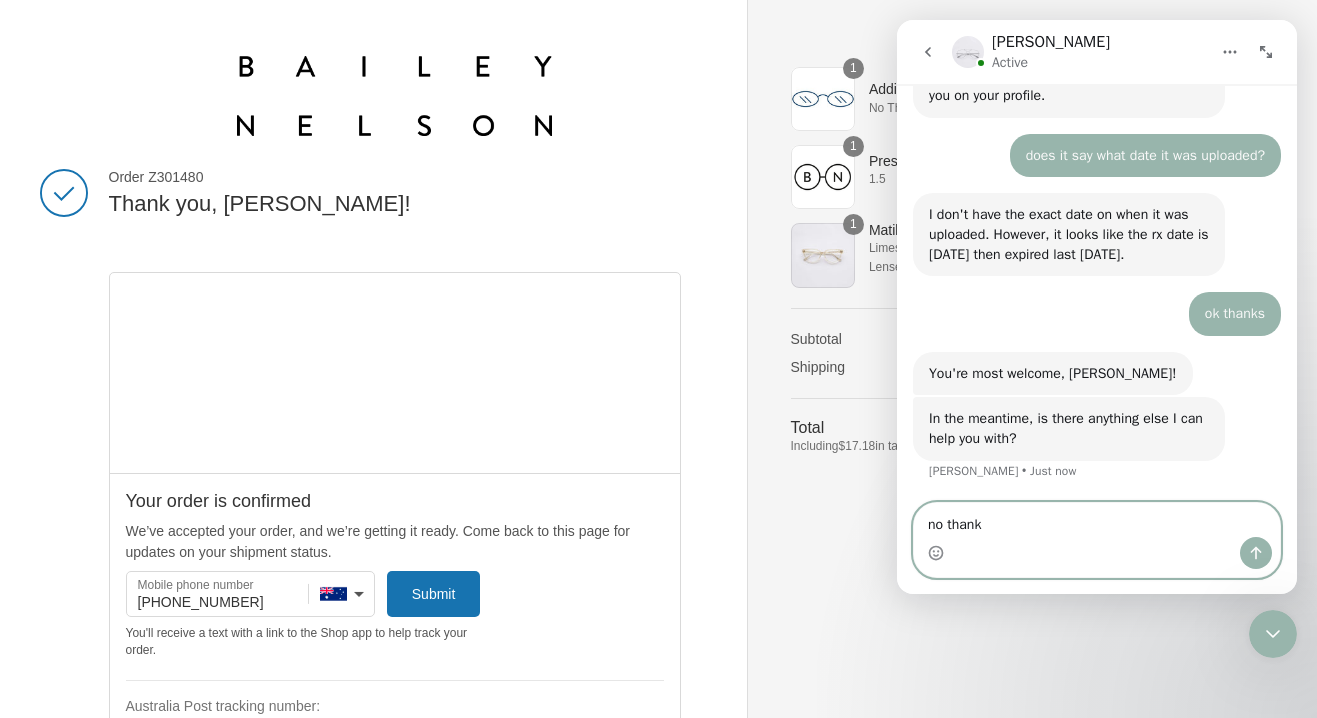 type on "no thanks" 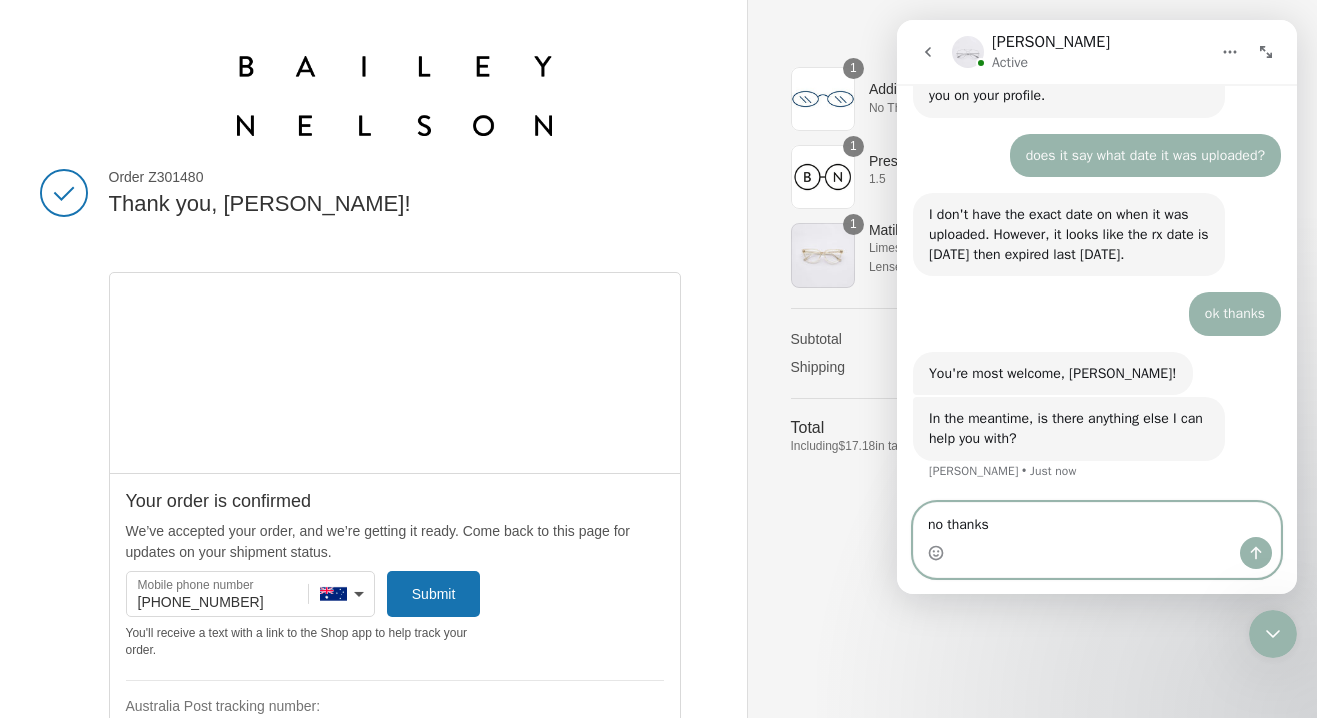 type 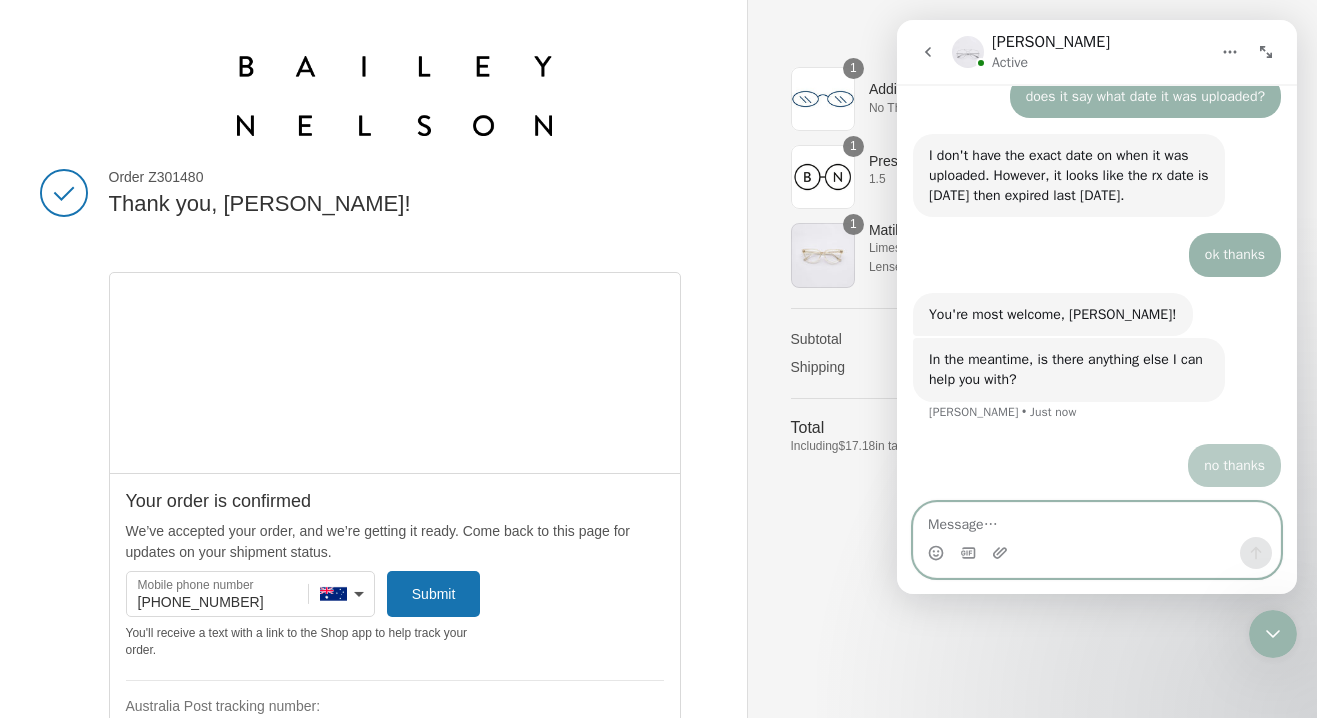scroll, scrollTop: 2044, scrollLeft: 0, axis: vertical 